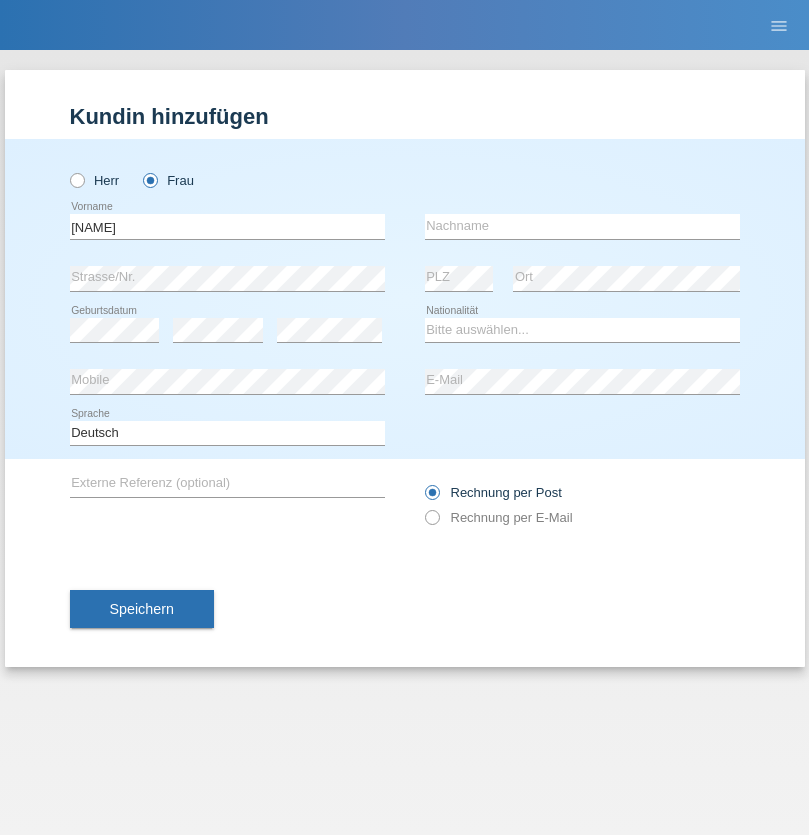 scroll, scrollTop: 0, scrollLeft: 0, axis: both 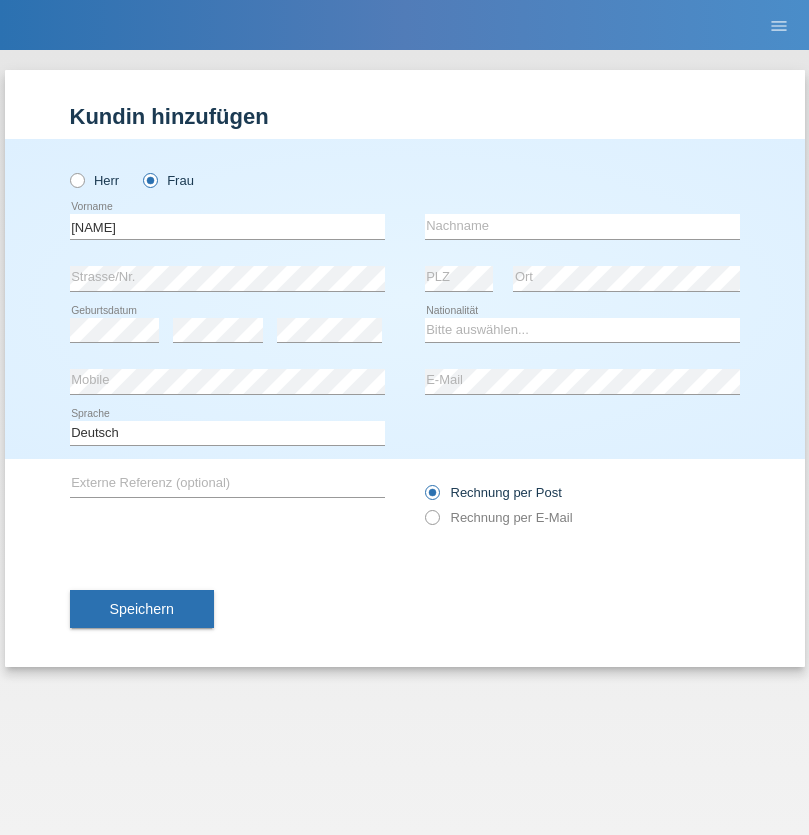 type on "[NAME]" 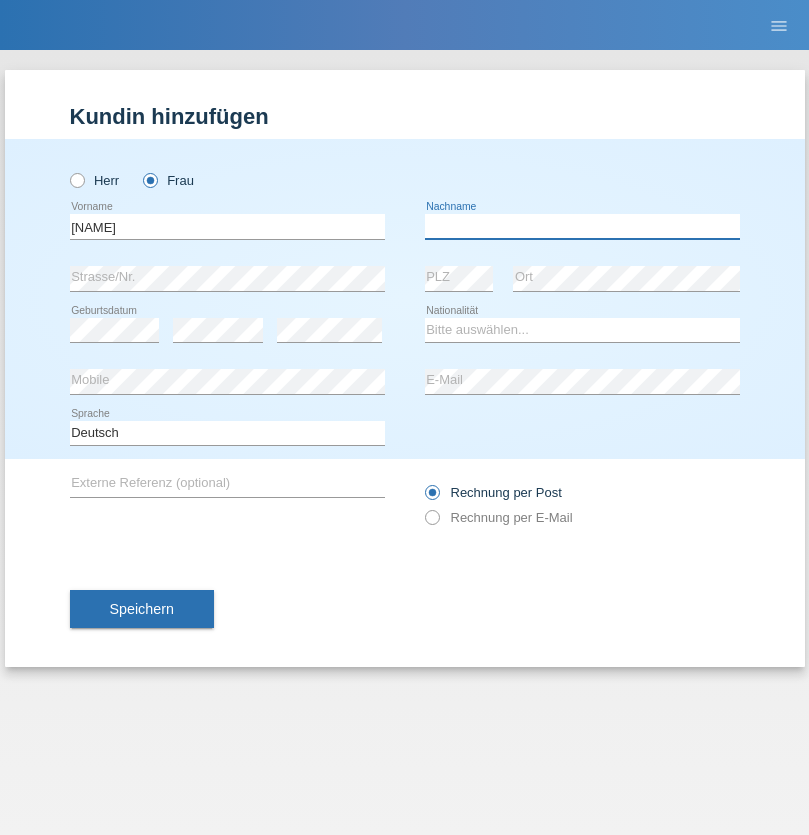 click at bounding box center (582, 226) 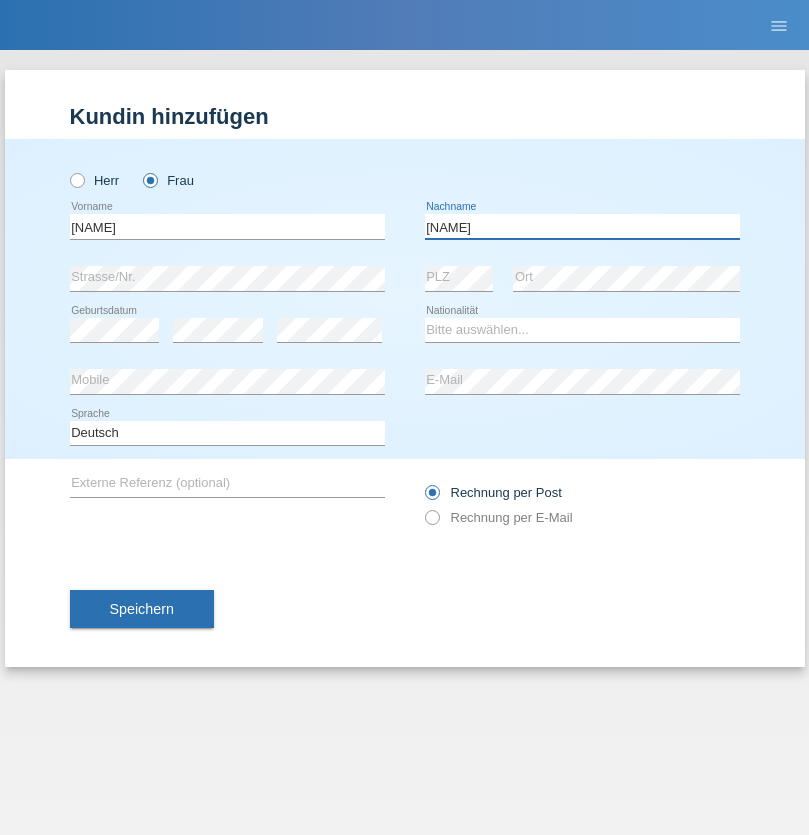 type on "[NAME]" 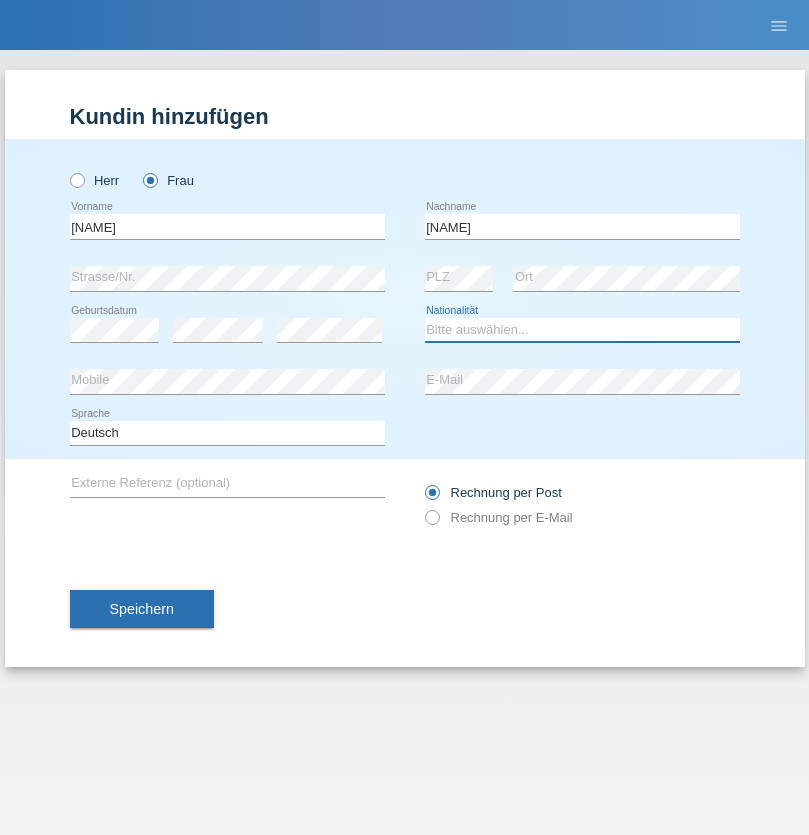 select on "CH" 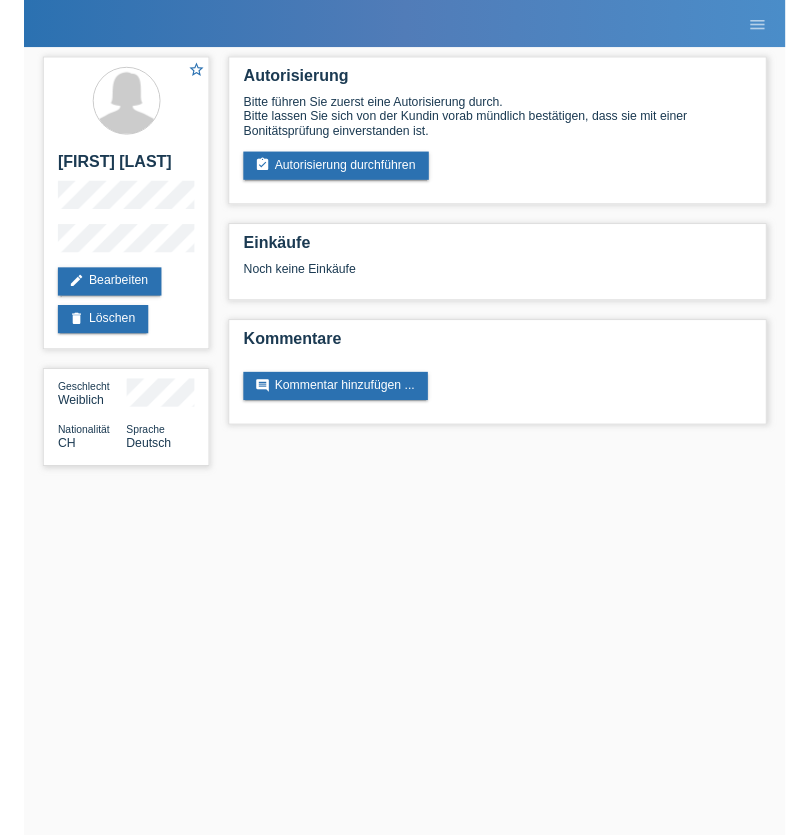 scroll, scrollTop: 0, scrollLeft: 0, axis: both 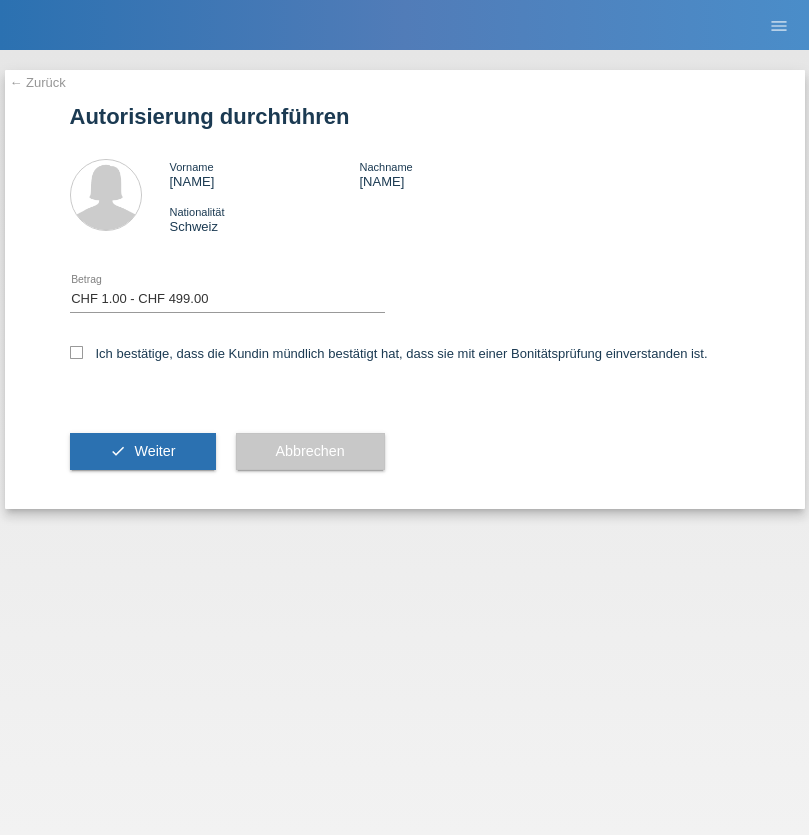 select on "1" 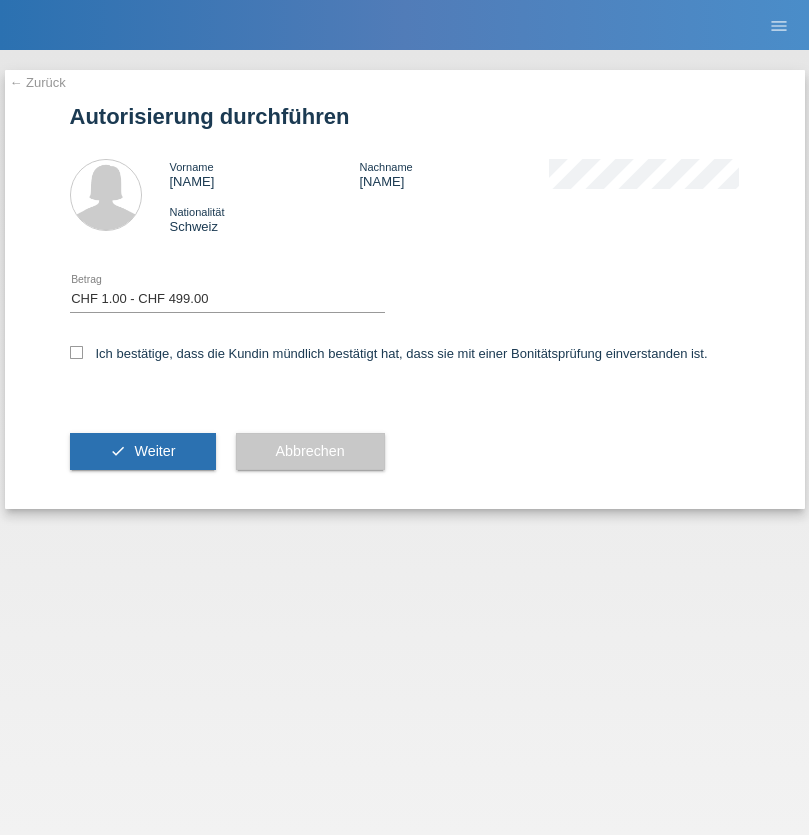 checkbox on "true" 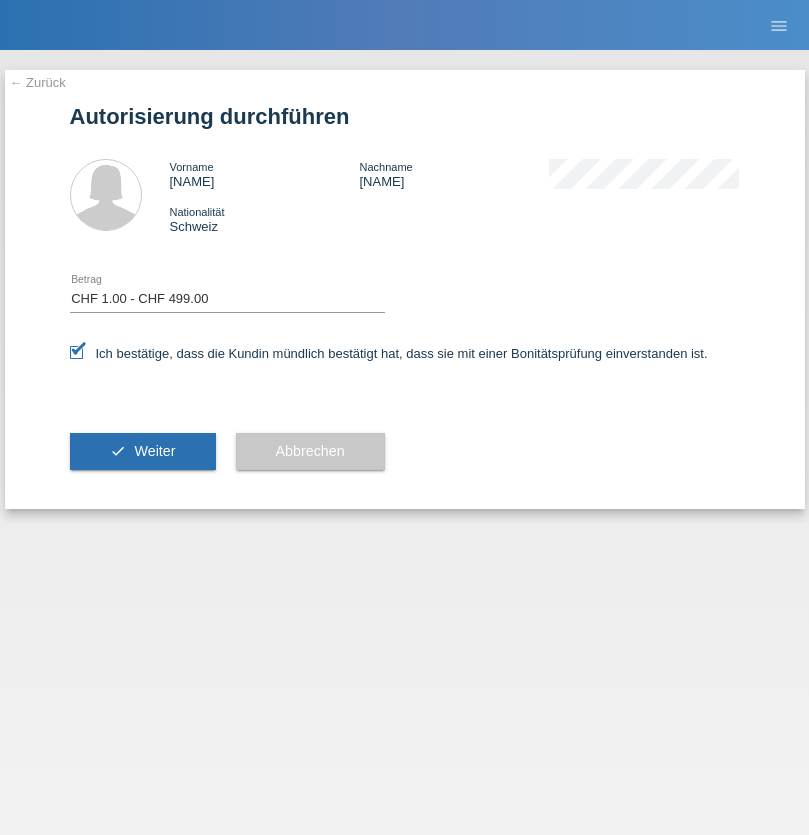 scroll, scrollTop: 0, scrollLeft: 0, axis: both 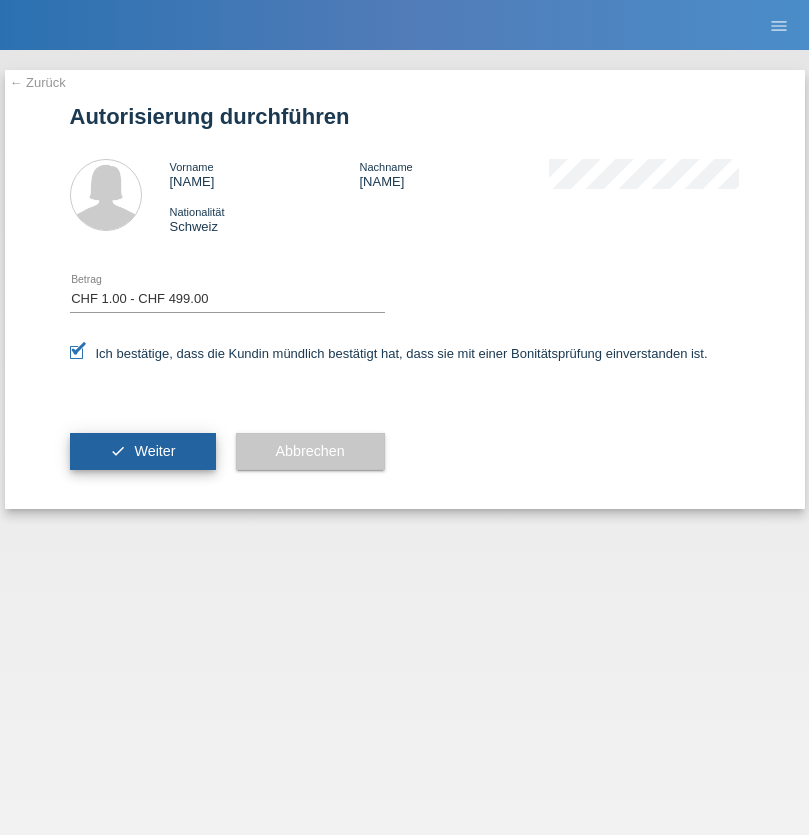 click on "Weiter" at bounding box center (154, 451) 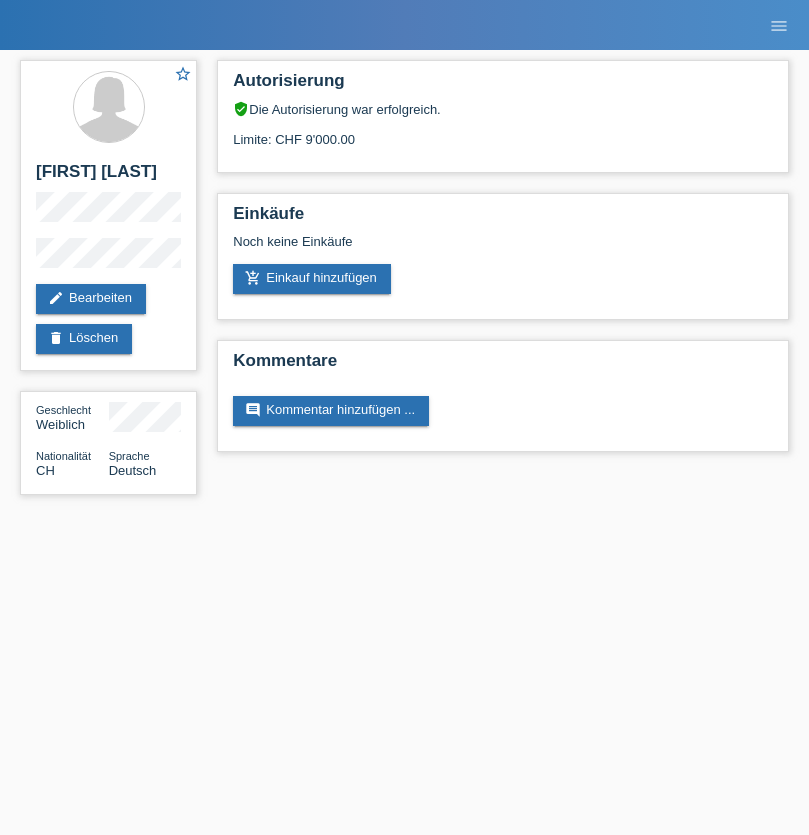 scroll, scrollTop: 0, scrollLeft: 0, axis: both 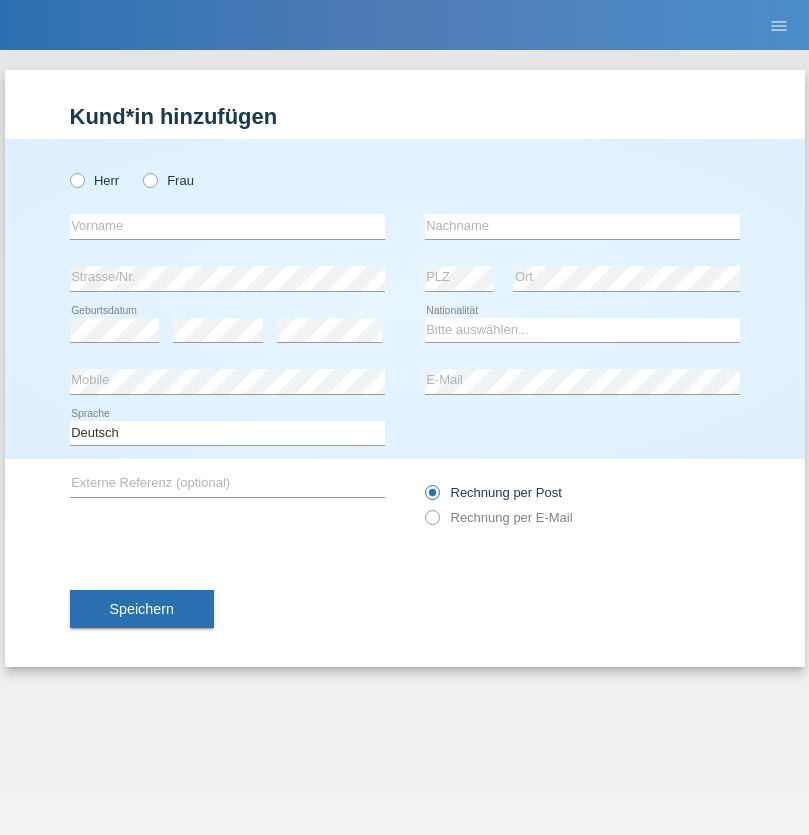 radio on "true" 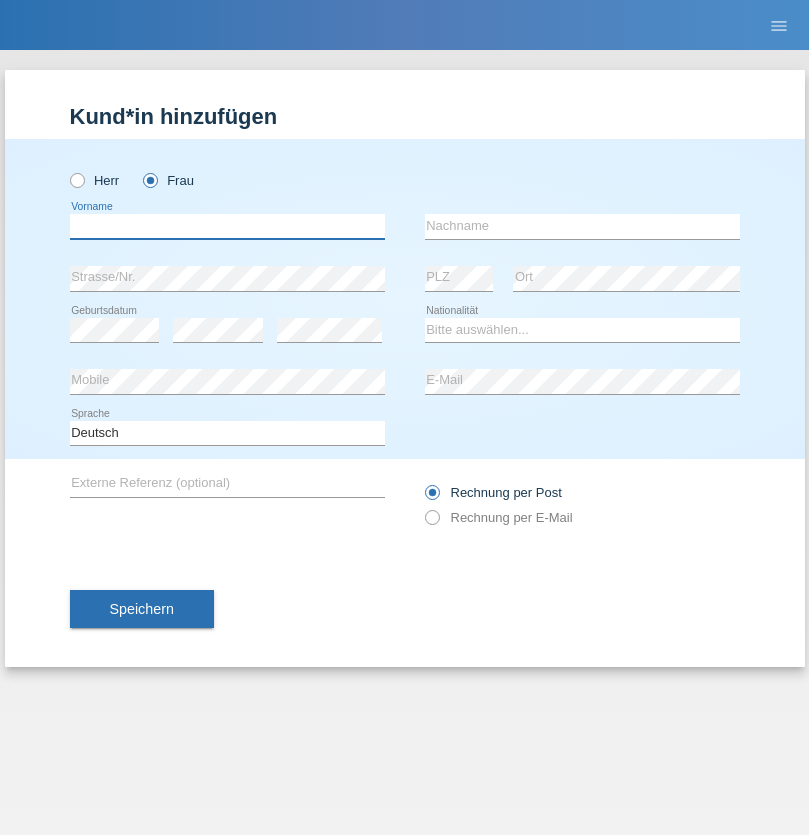click at bounding box center [227, 226] 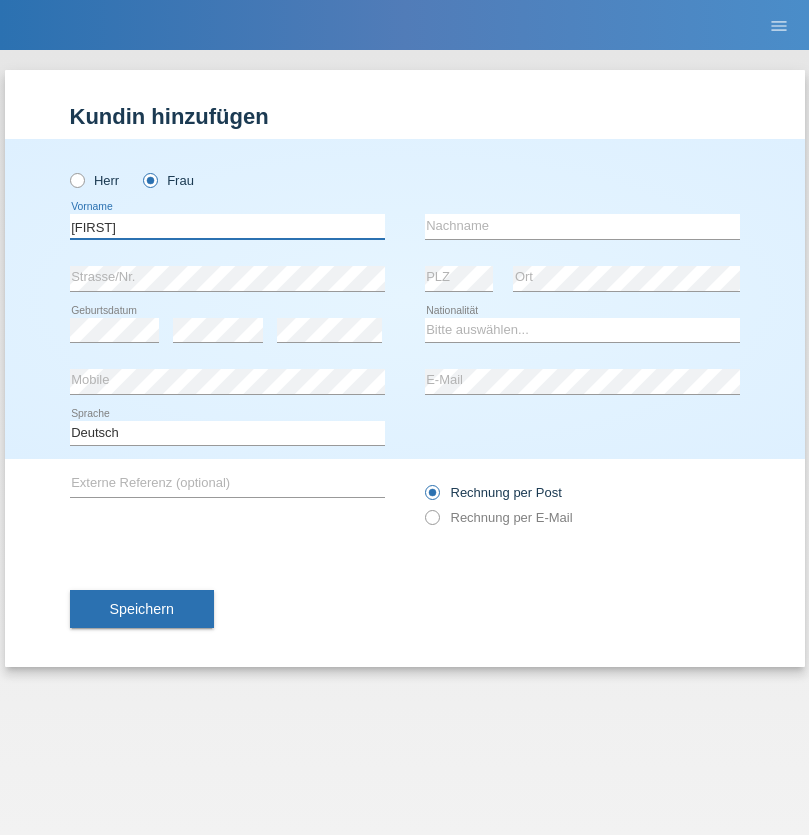 type on "[FIRST]" 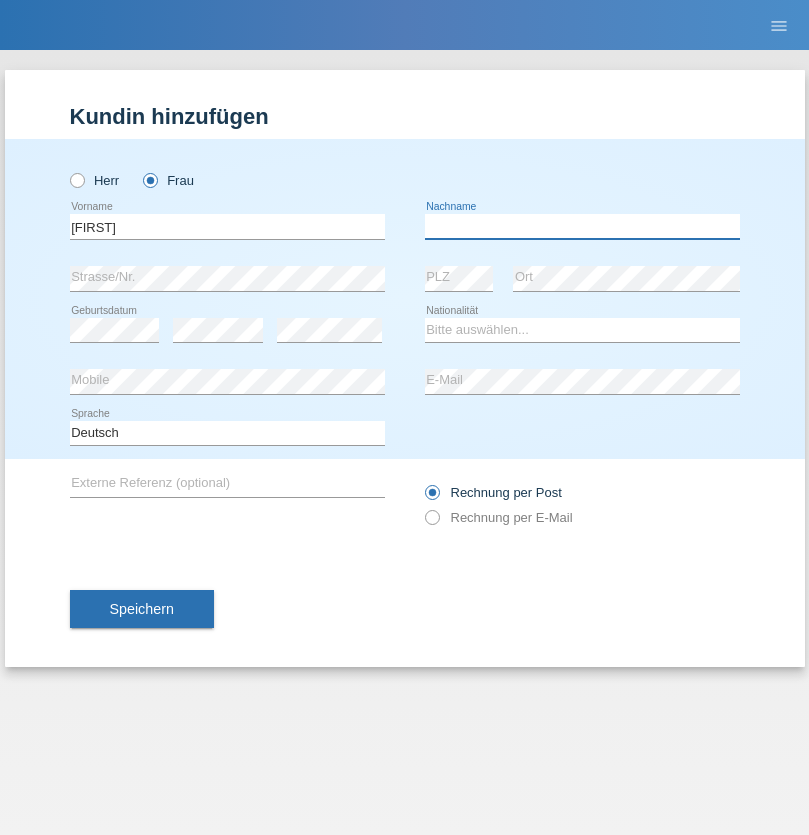 click at bounding box center [582, 226] 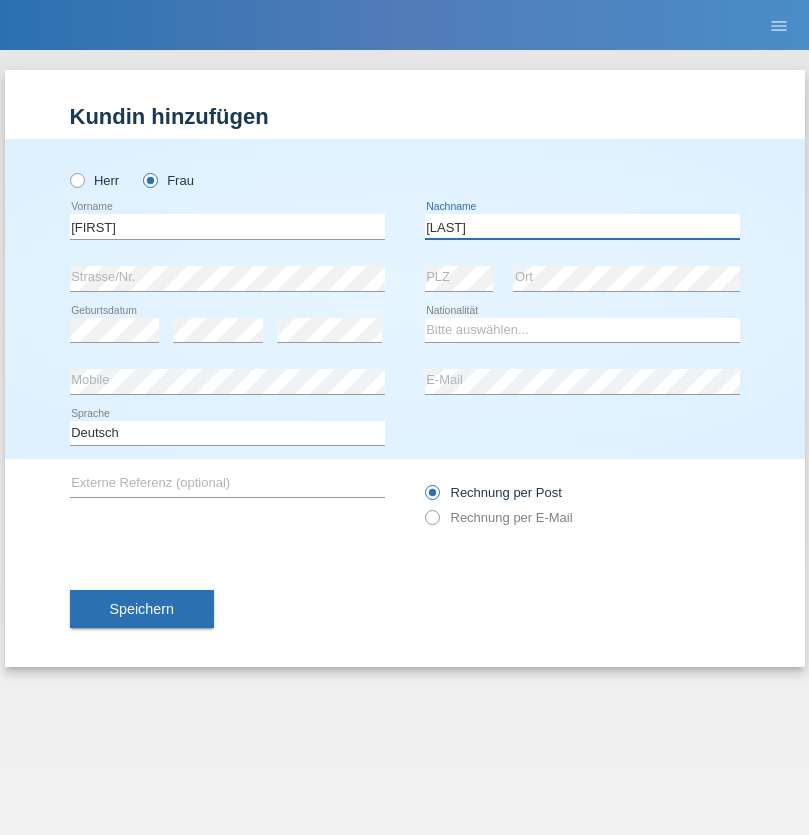 type on "[LAST]" 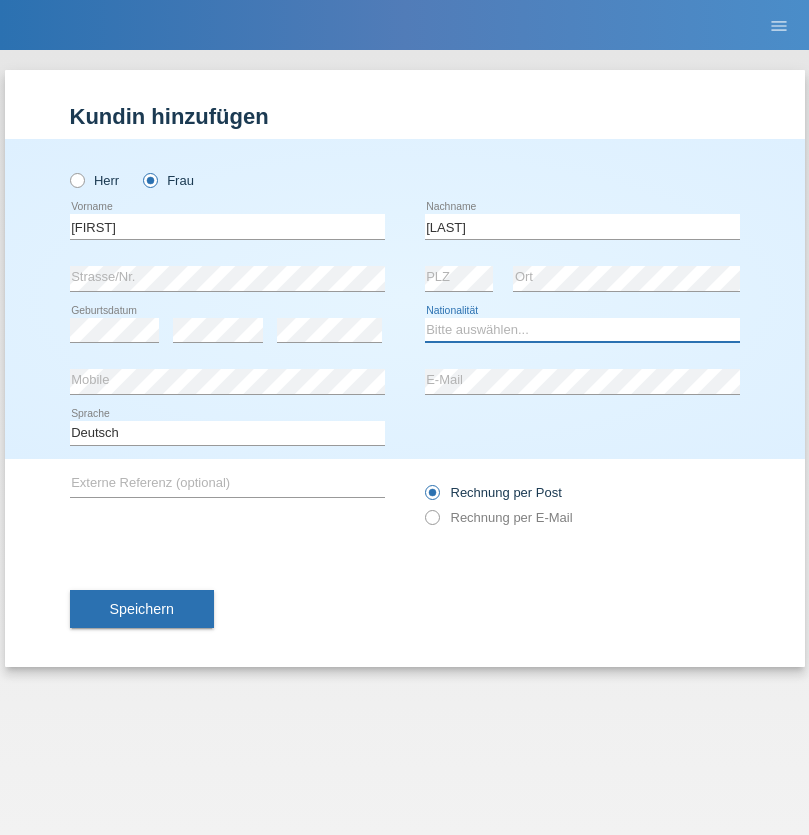 select on "SK" 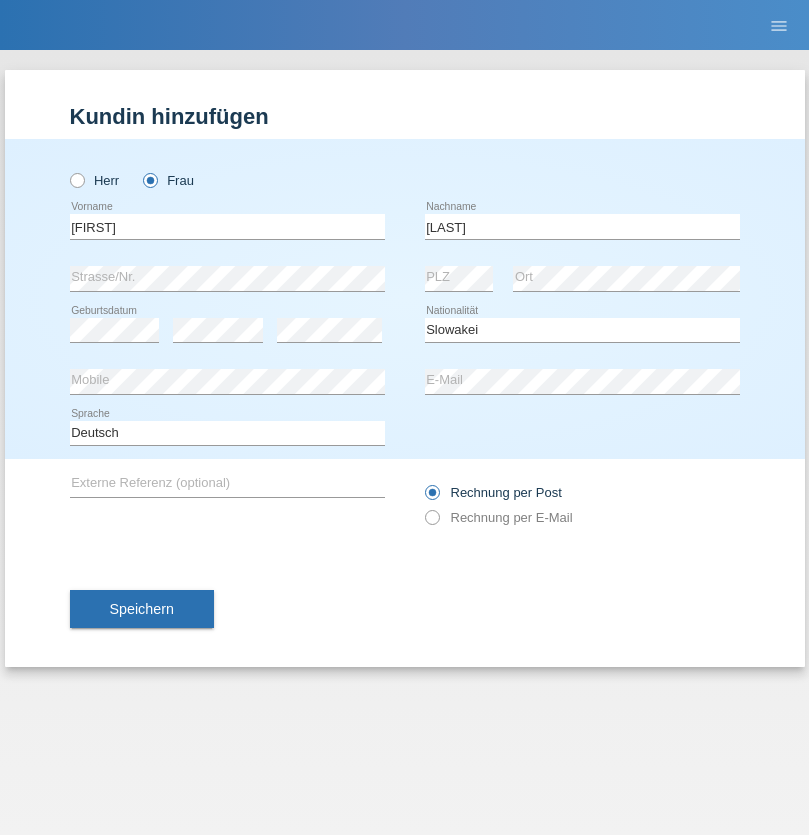 select on "C" 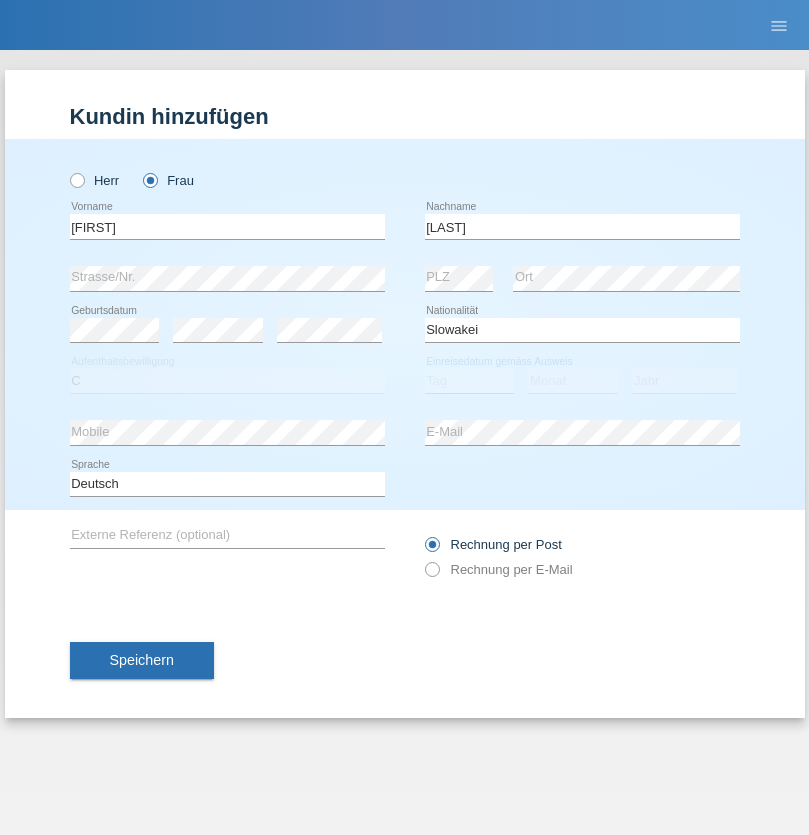 select on "05" 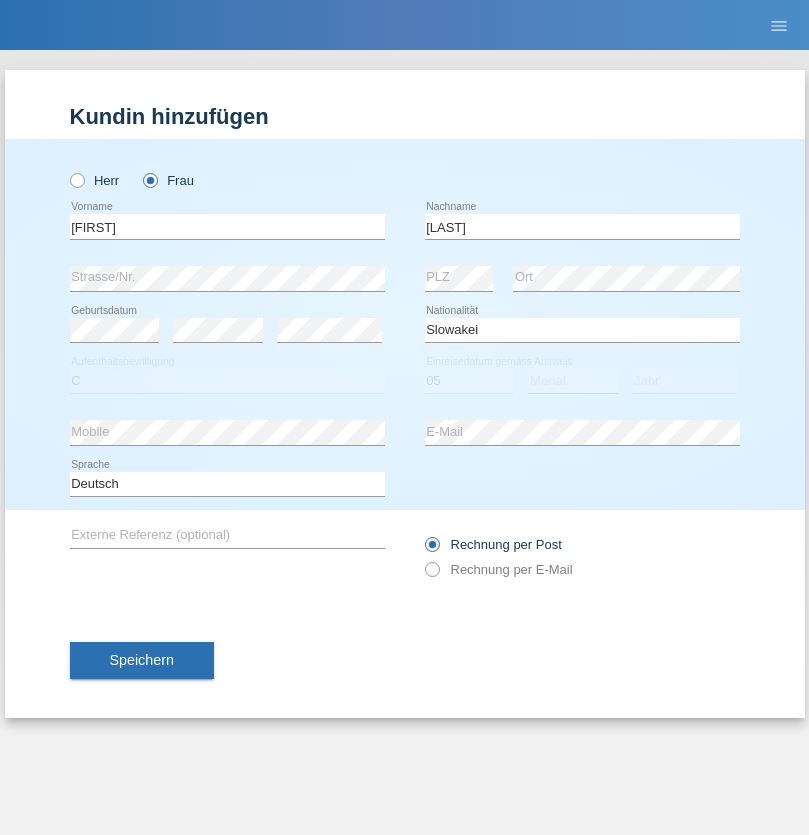 select on "04" 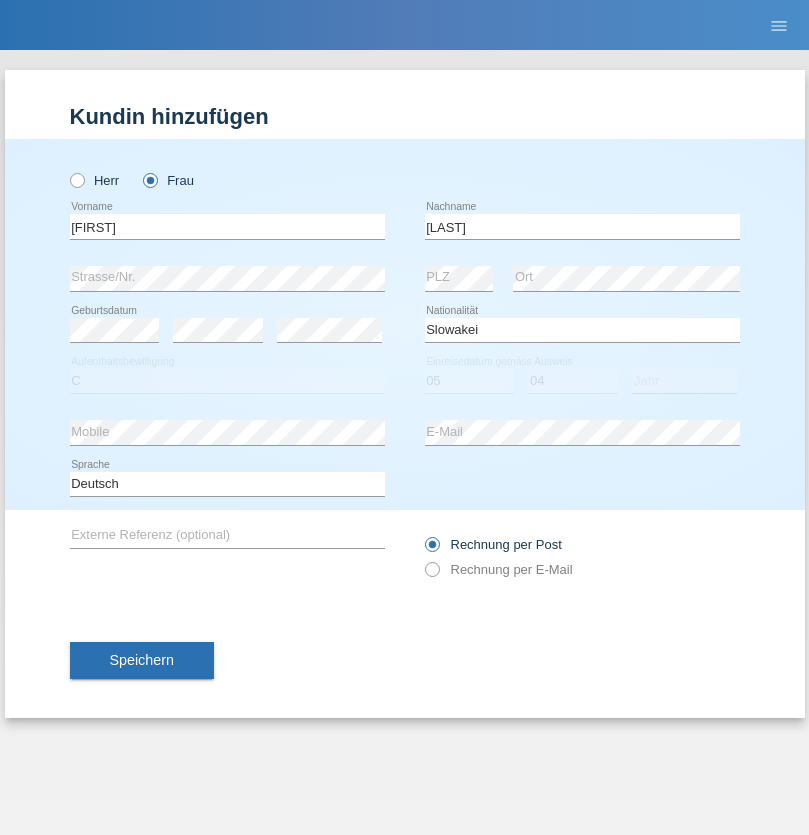 select on "2014" 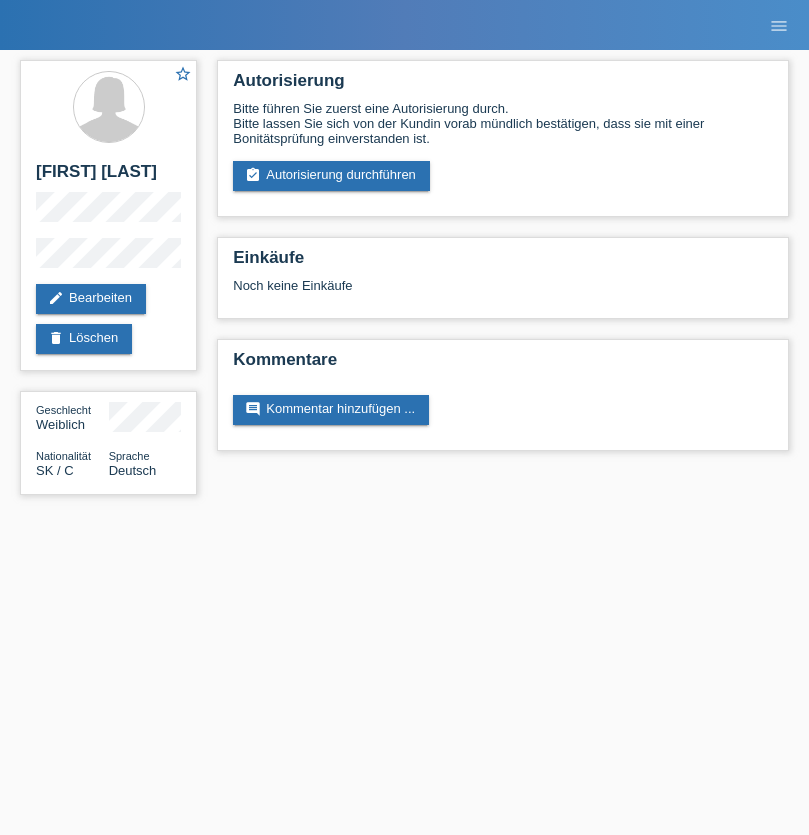 scroll, scrollTop: 0, scrollLeft: 0, axis: both 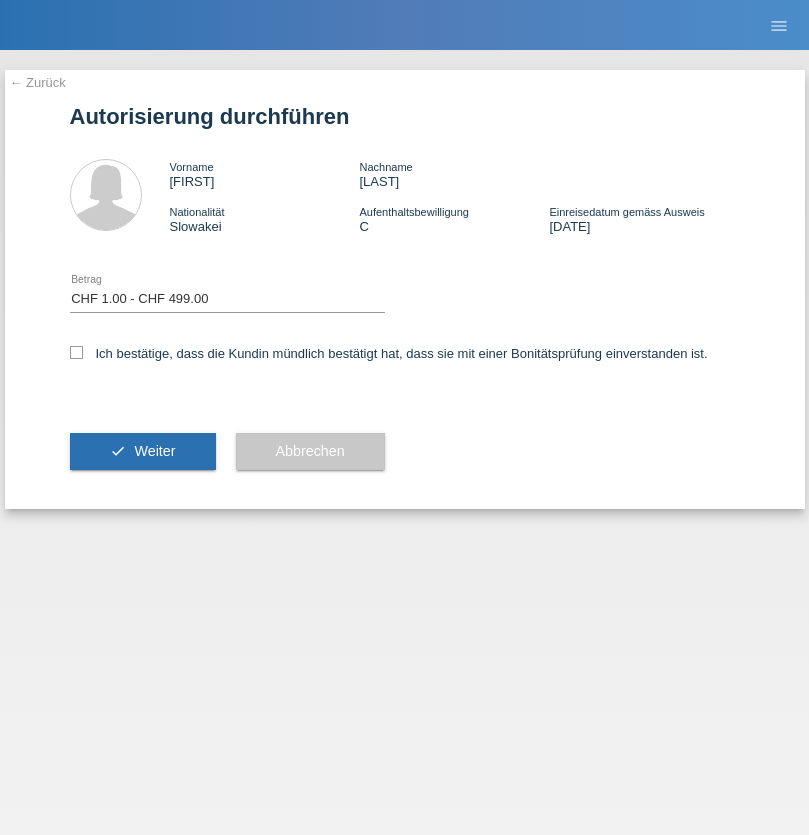 select on "1" 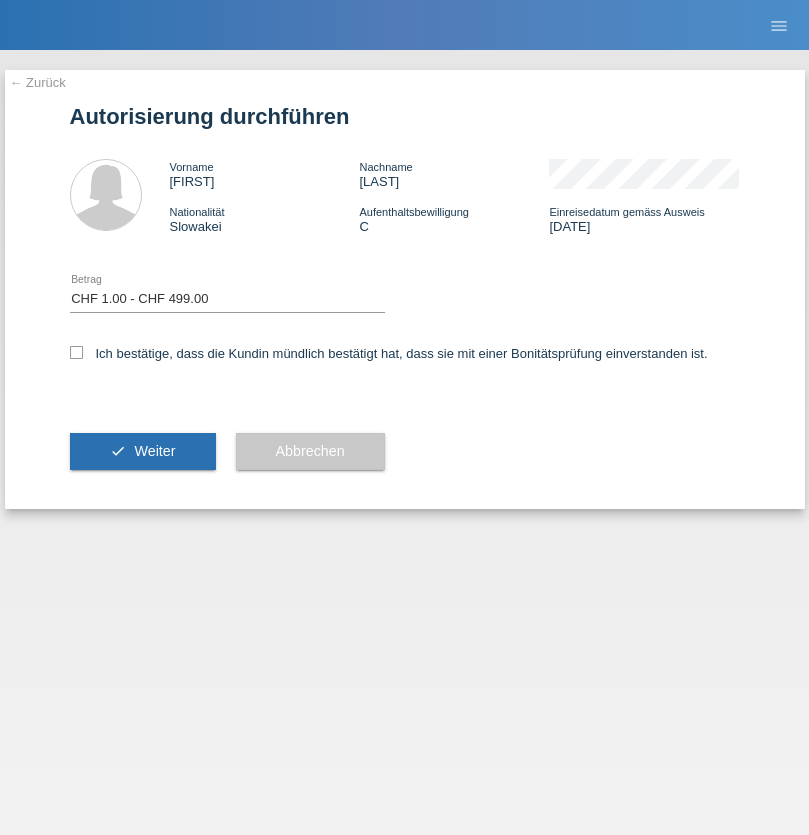 scroll, scrollTop: 0, scrollLeft: 0, axis: both 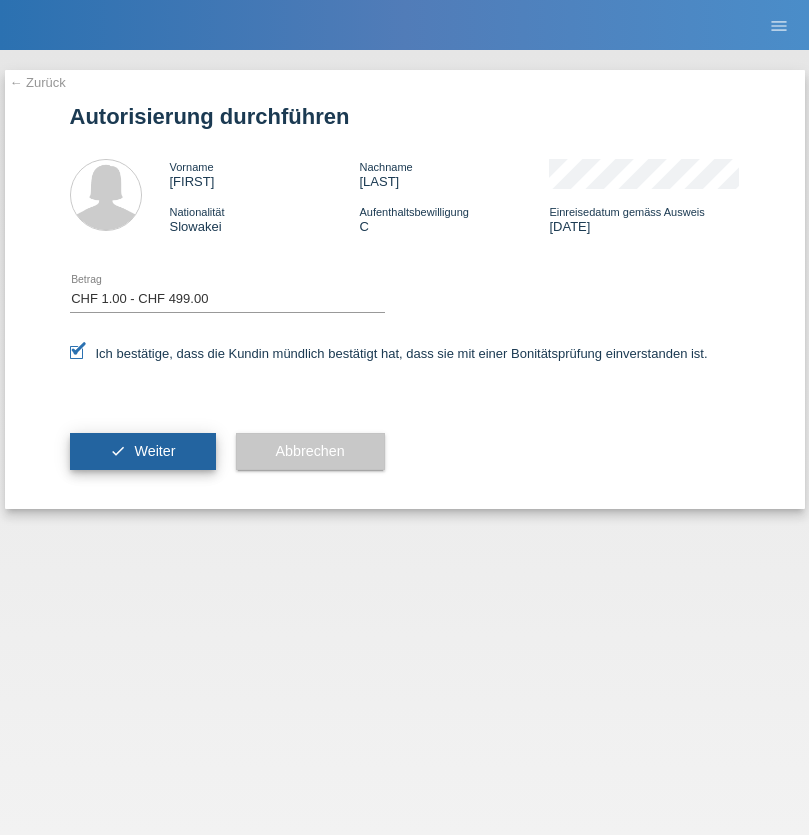 click on "Weiter" at bounding box center [154, 451] 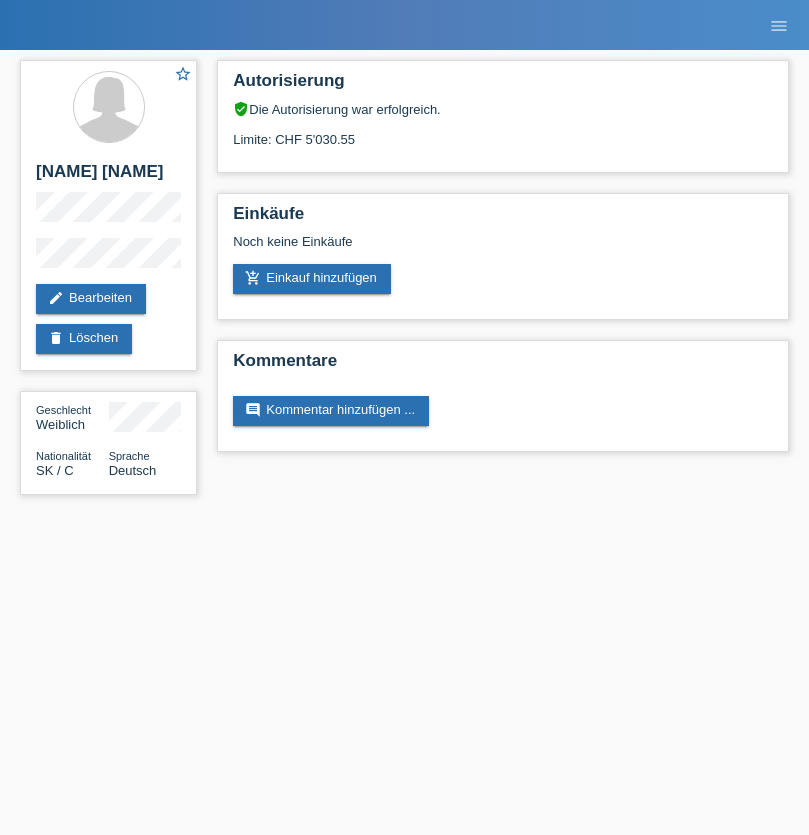 scroll, scrollTop: 0, scrollLeft: 0, axis: both 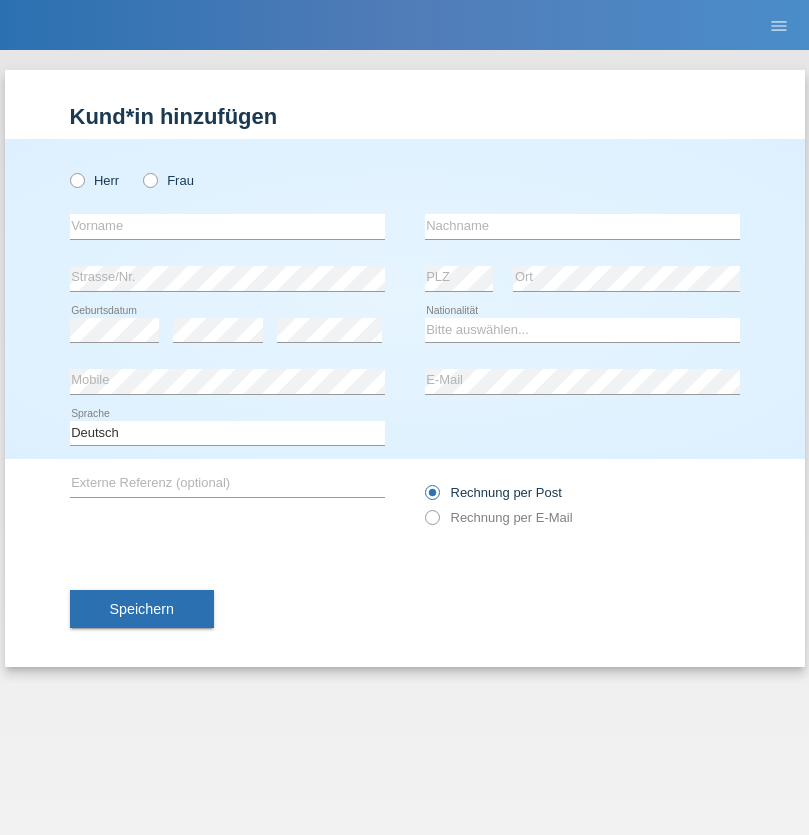 radio on "true" 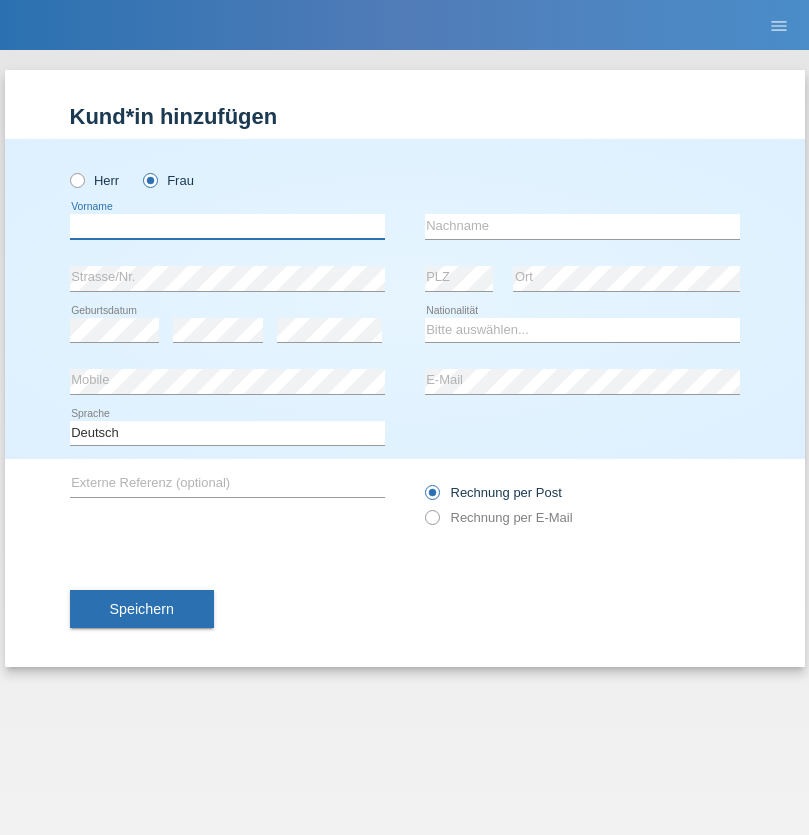 click at bounding box center [227, 226] 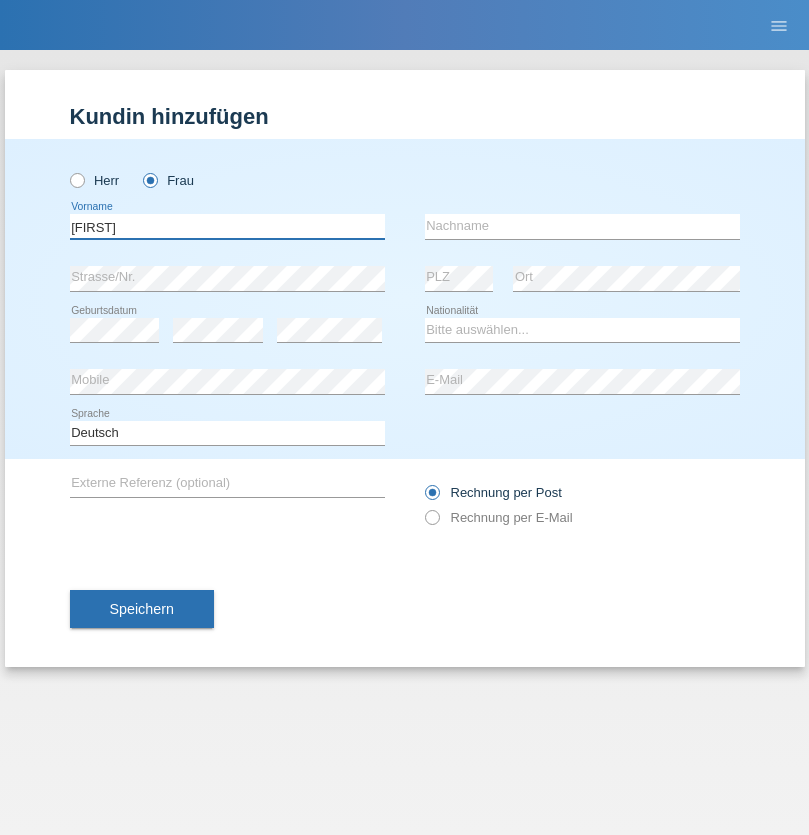 type on "[FIRST]" 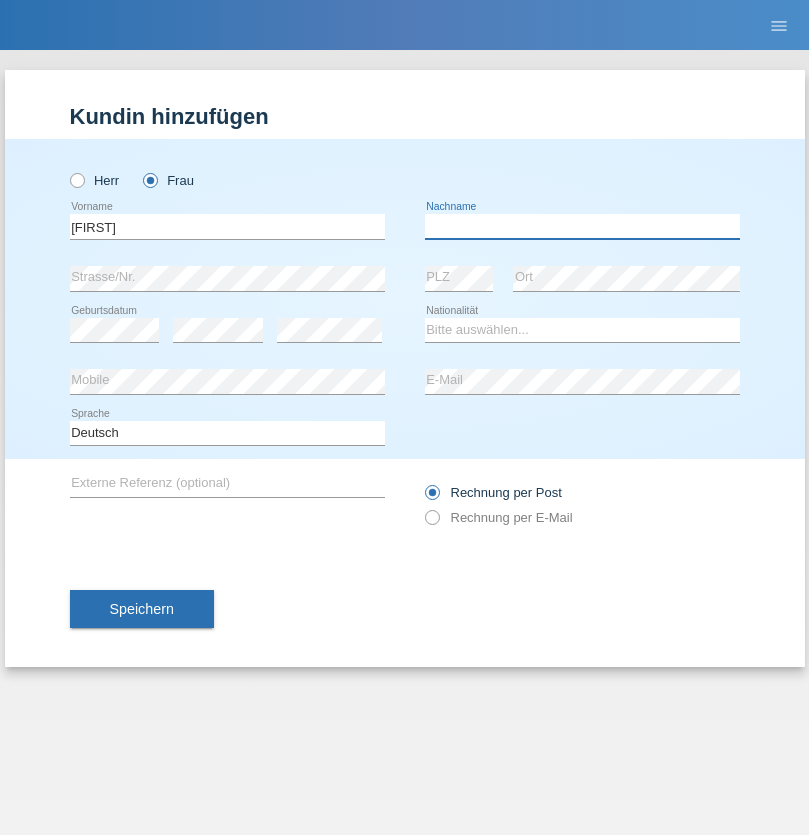 click at bounding box center (582, 226) 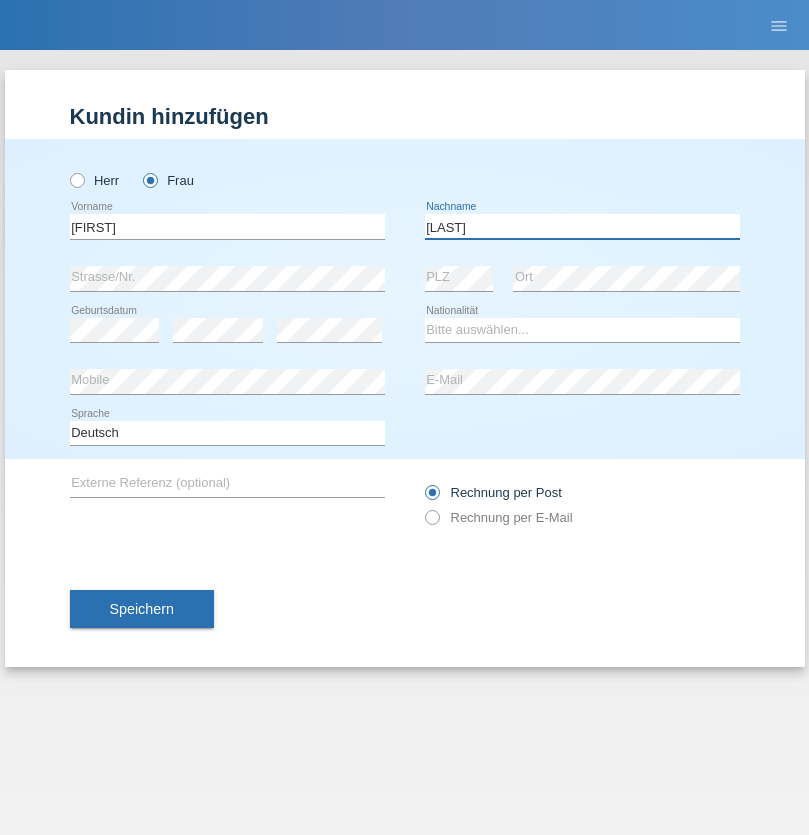 type on "[LAST]" 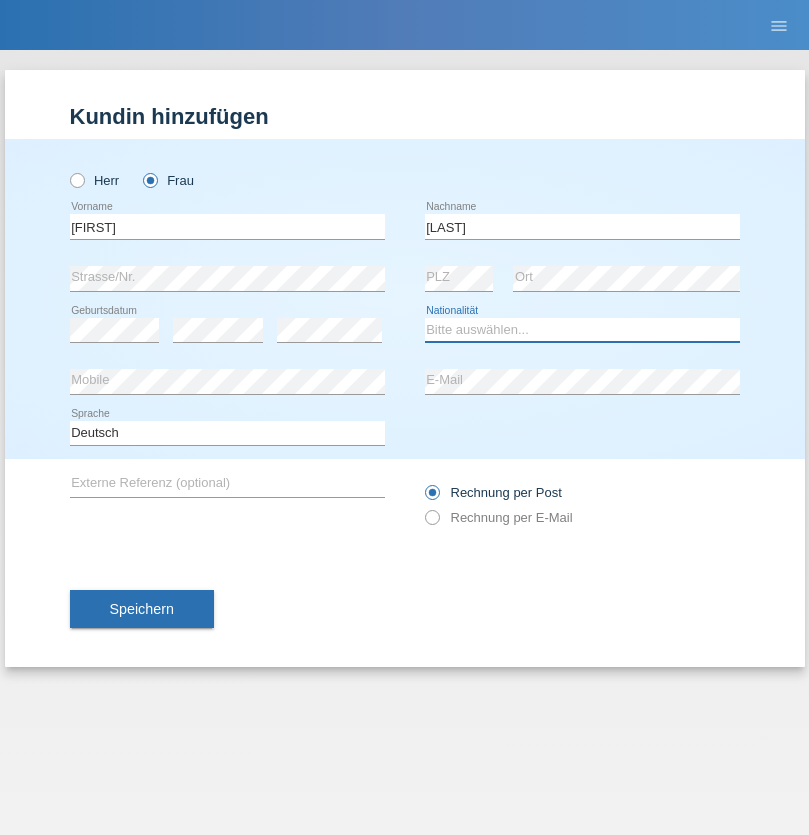 select on "DE" 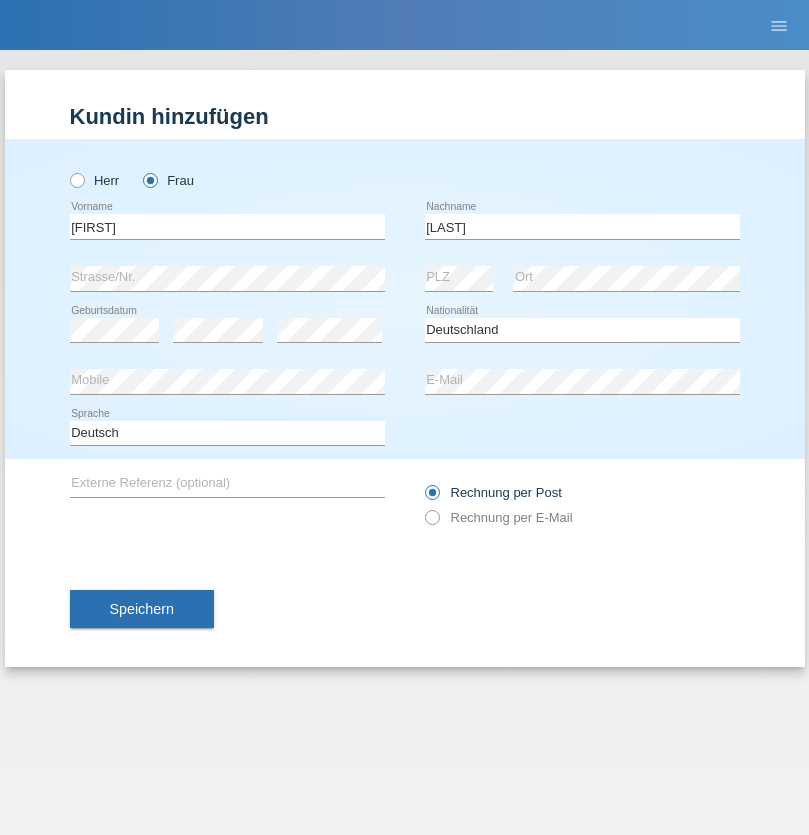 select on "C" 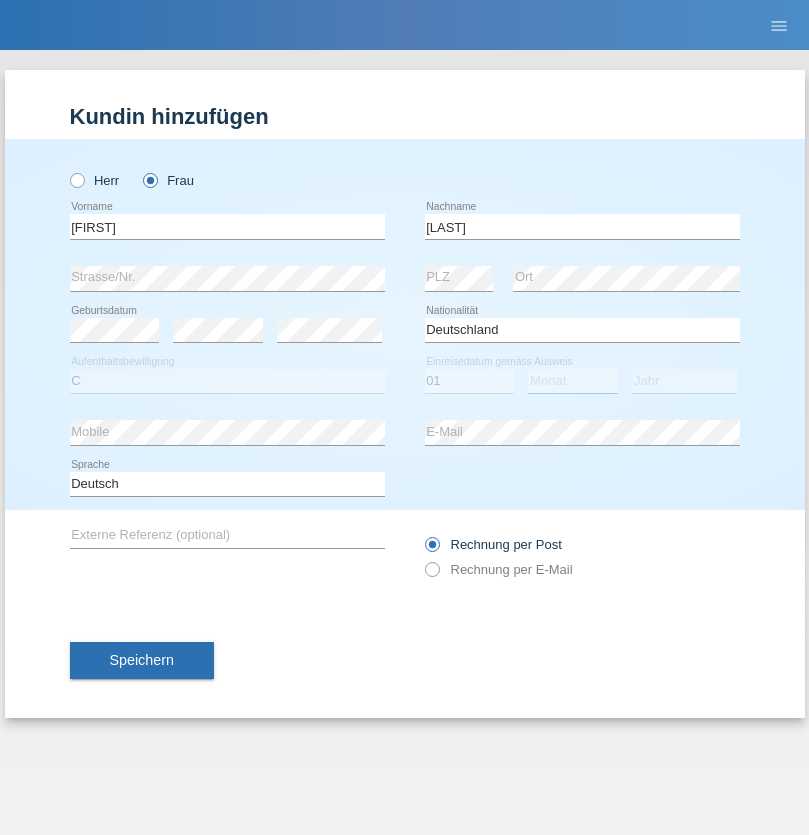 select on "08" 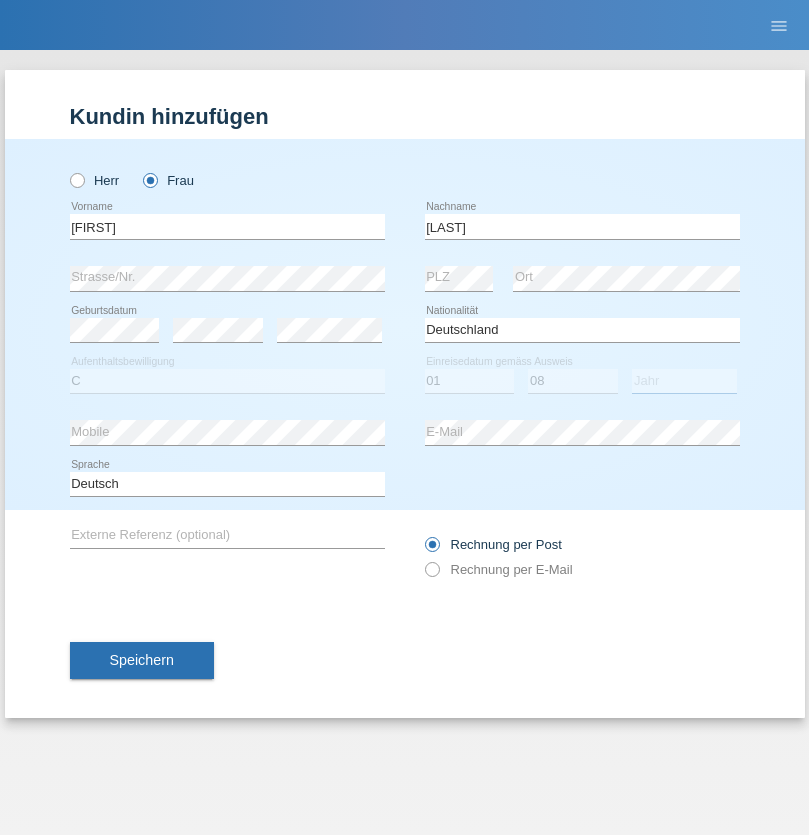 select on "2001" 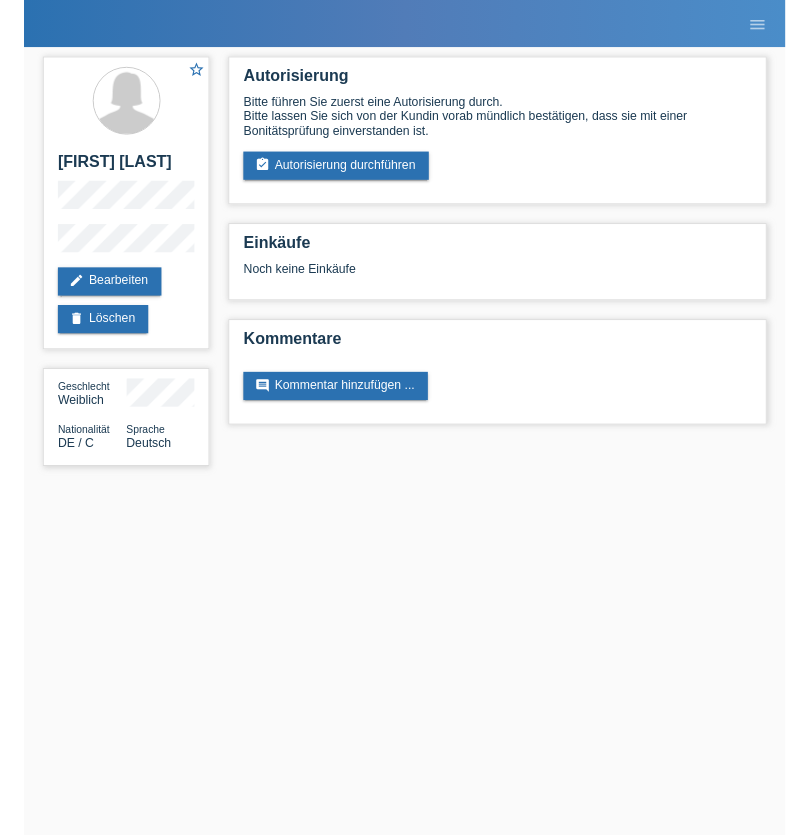 scroll, scrollTop: 0, scrollLeft: 0, axis: both 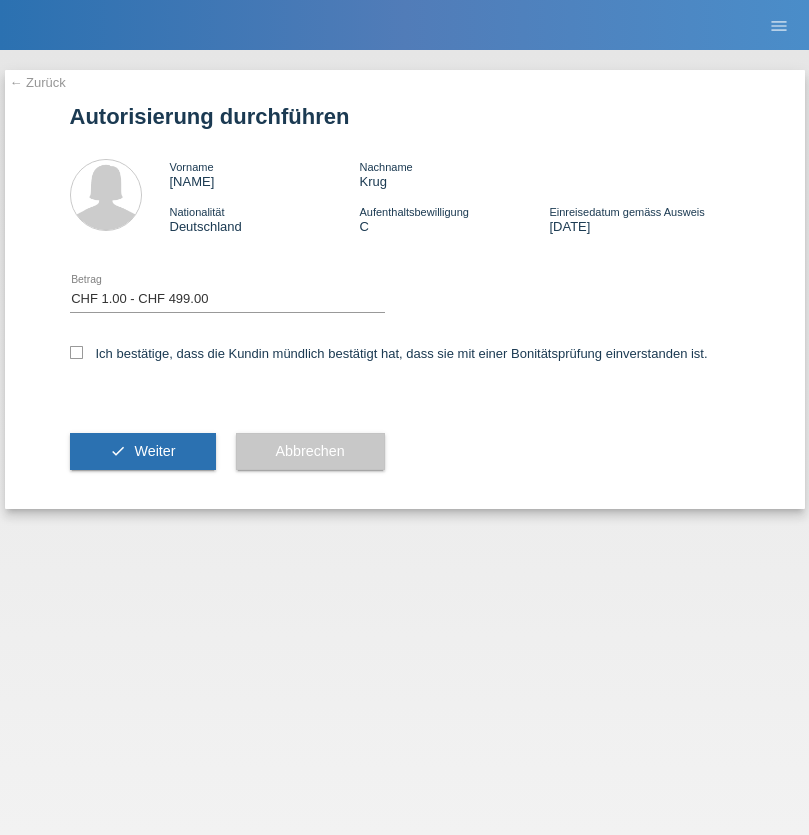 select on "1" 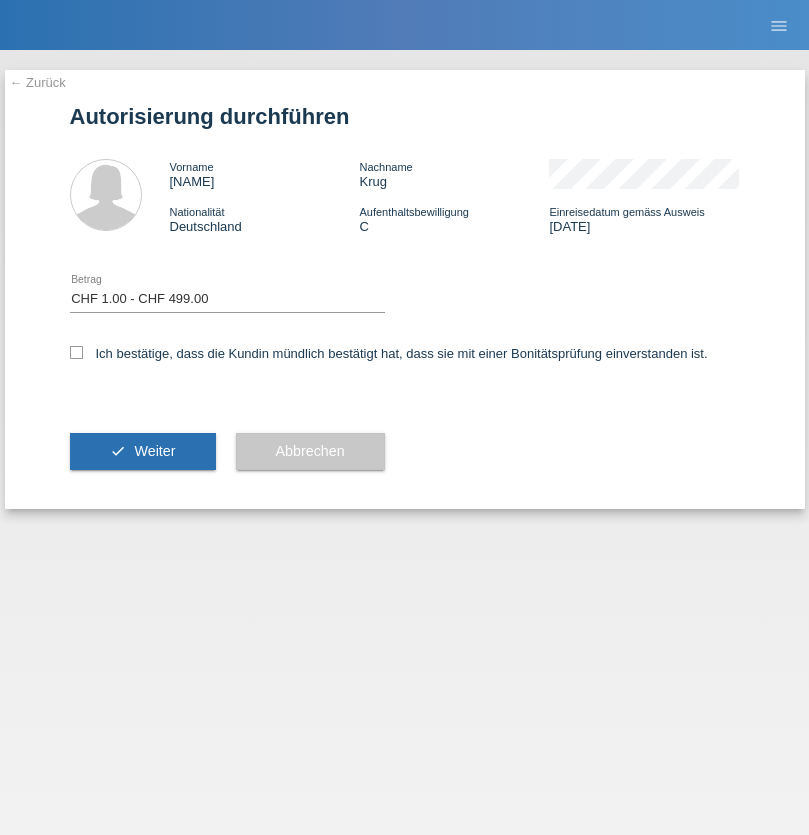 checkbox on "true" 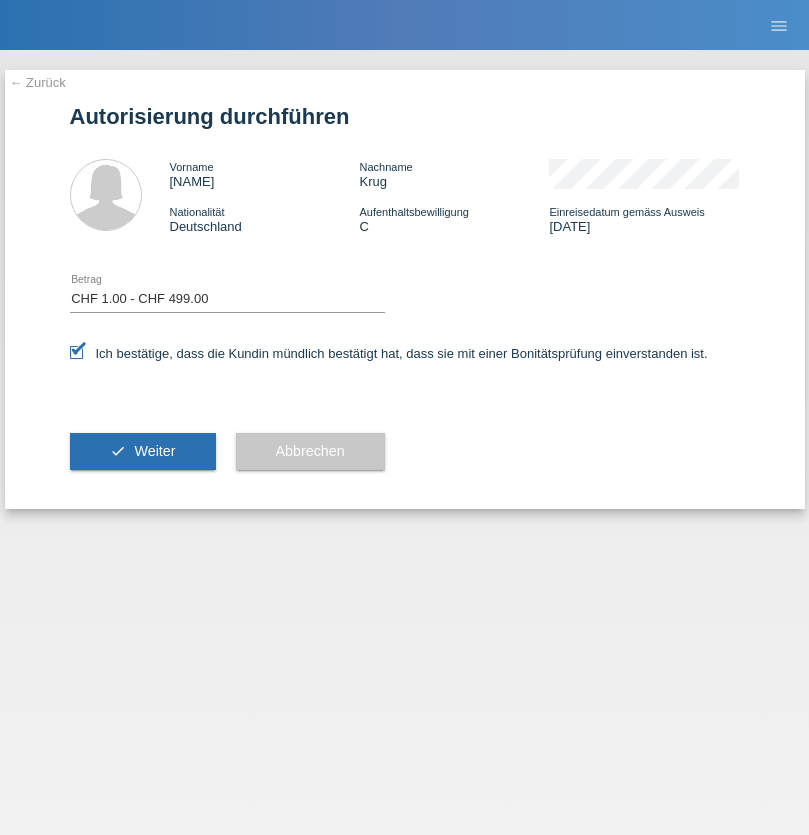 scroll, scrollTop: 0, scrollLeft: 0, axis: both 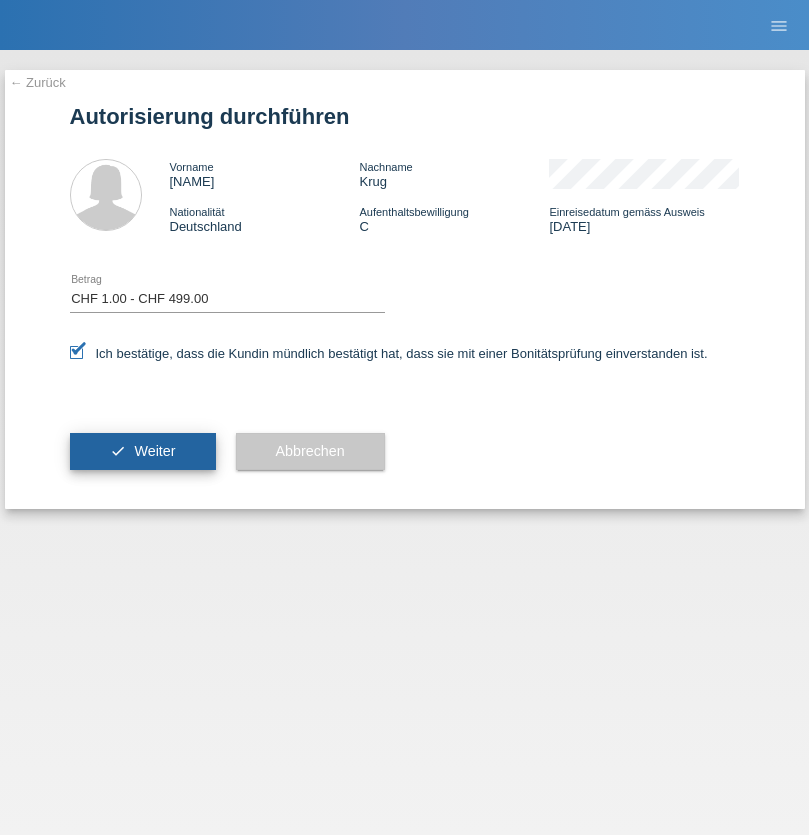 click on "Weiter" at bounding box center (154, 451) 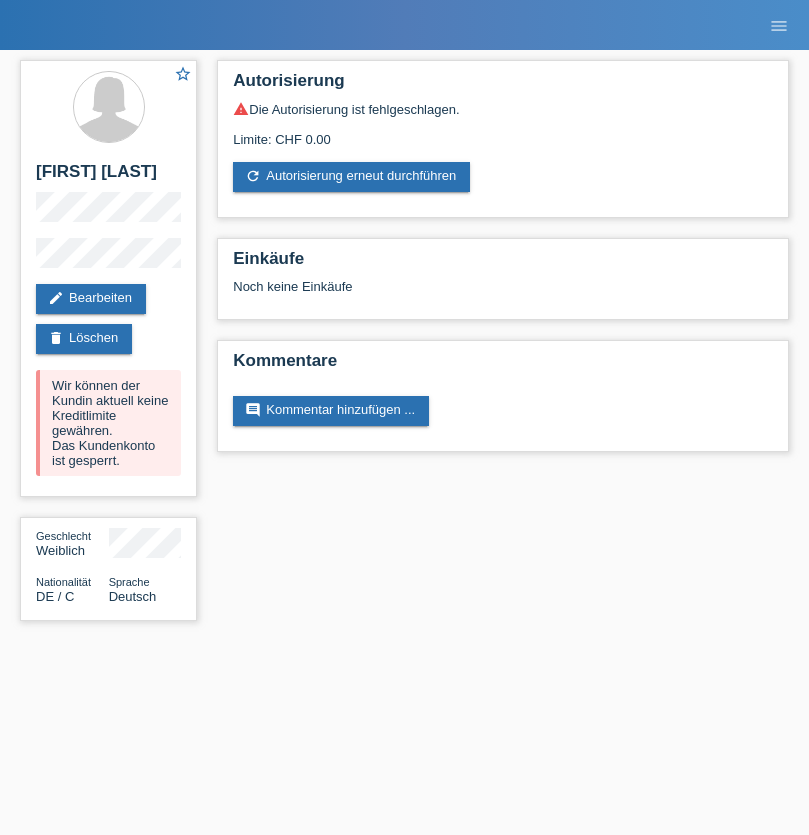 scroll, scrollTop: 0, scrollLeft: 0, axis: both 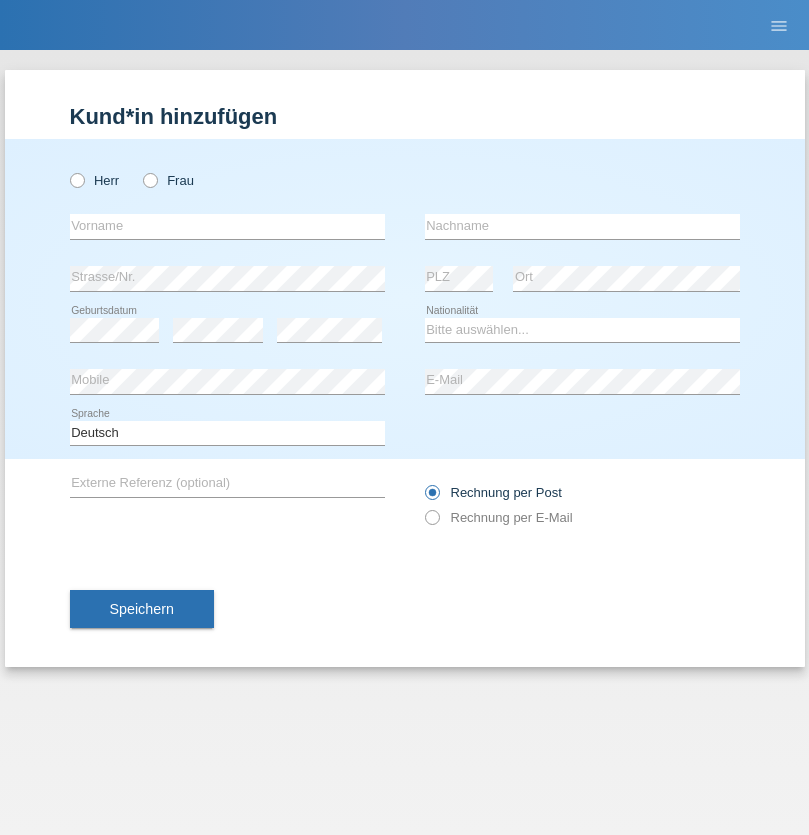 radio on "true" 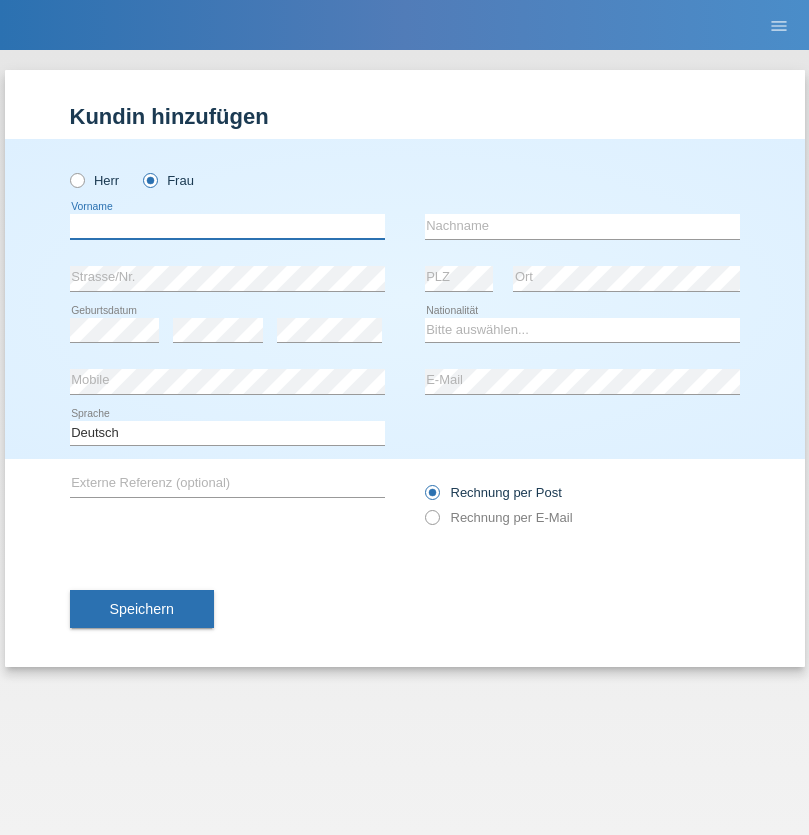 click at bounding box center [227, 226] 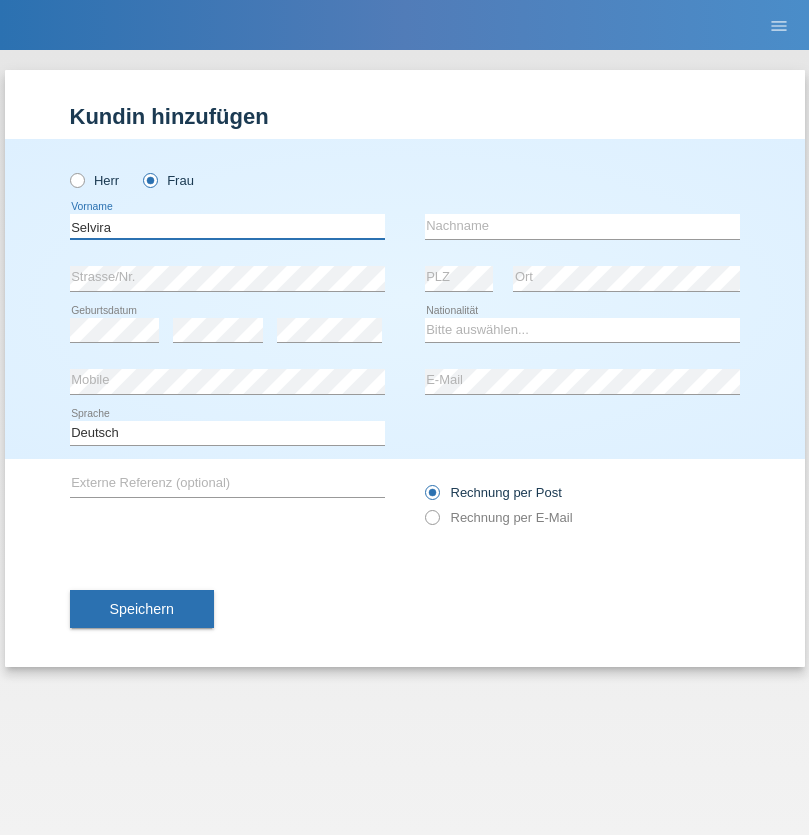 type on "Selvira" 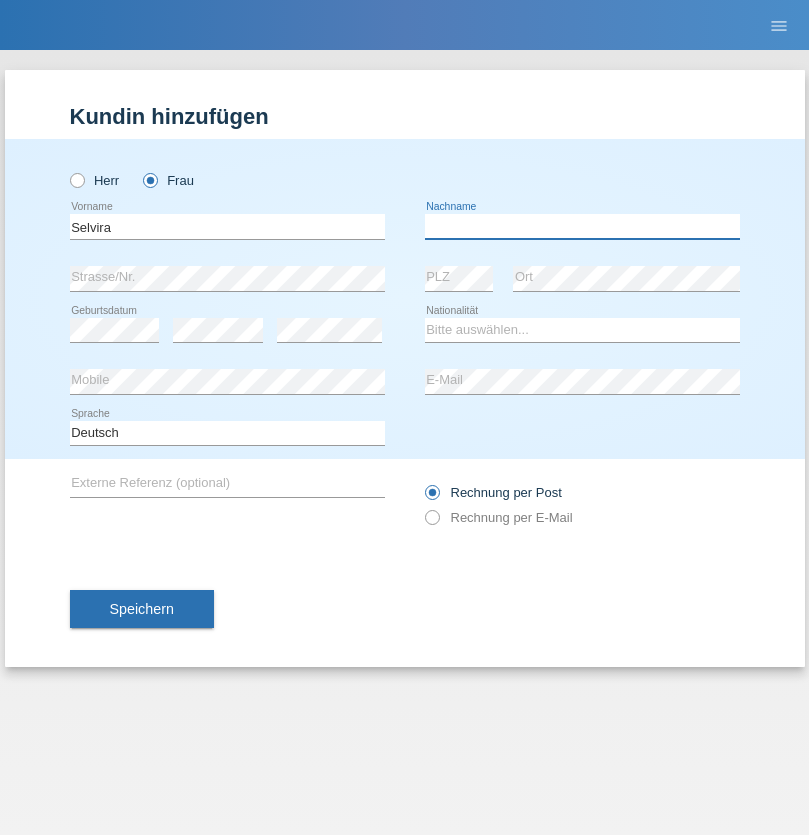 click at bounding box center (582, 226) 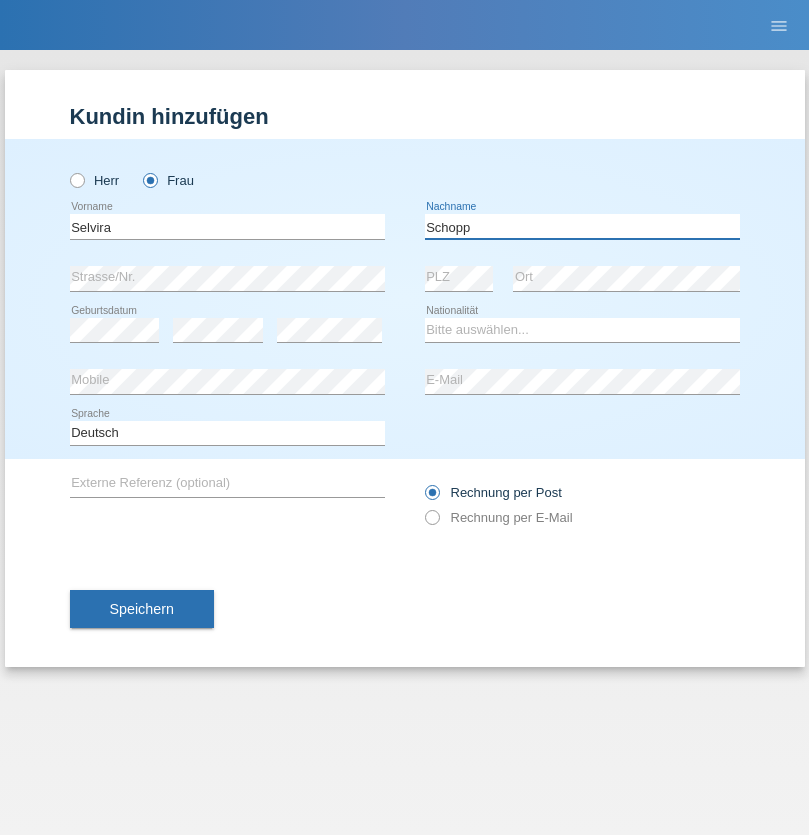 type on "Schopp" 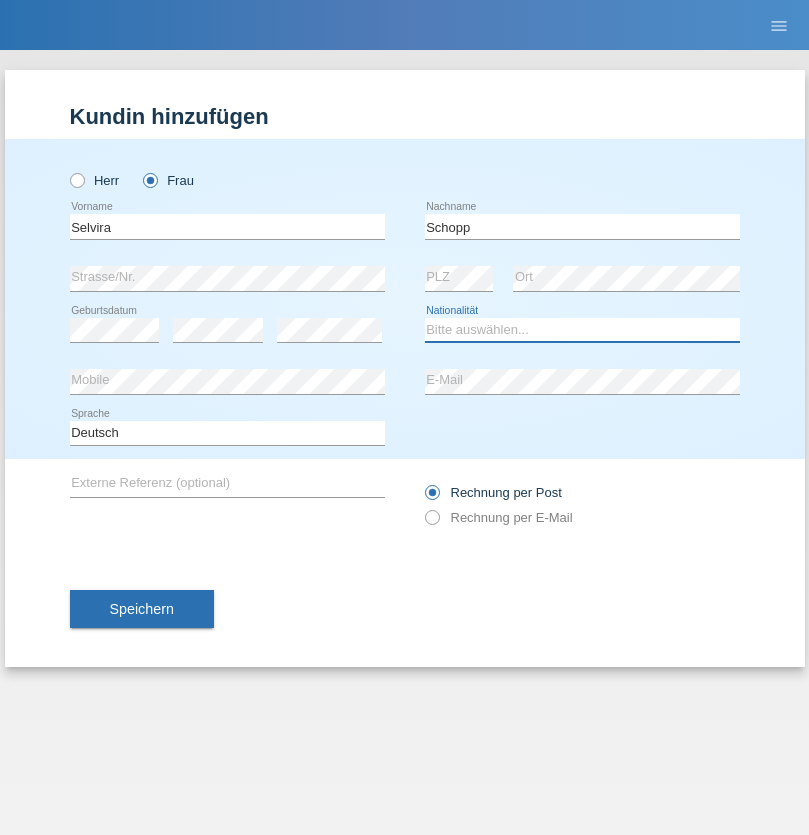 select on "CH" 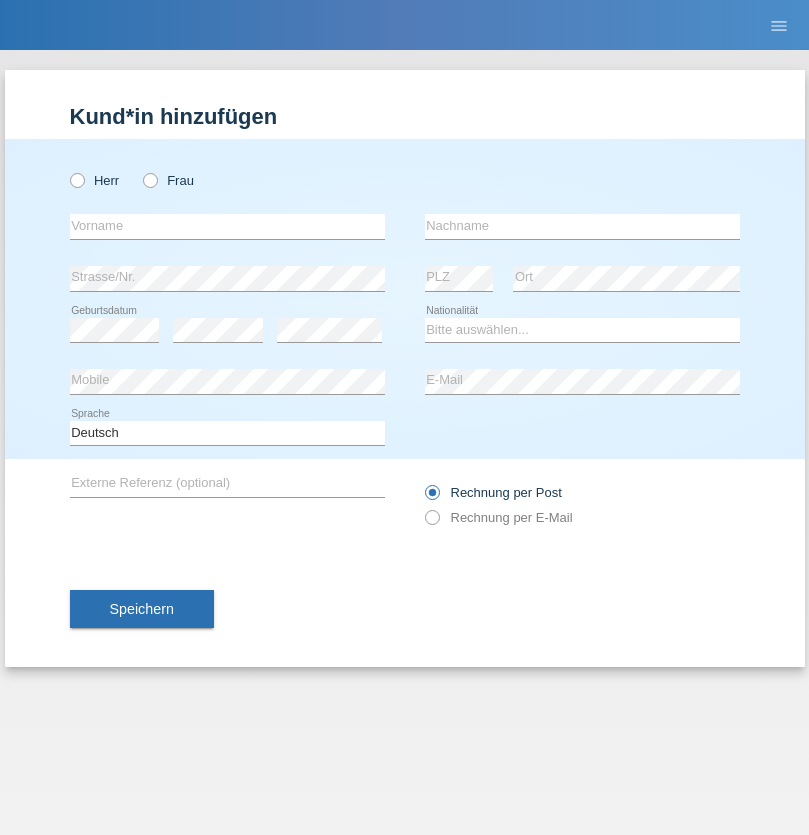 scroll, scrollTop: 0, scrollLeft: 0, axis: both 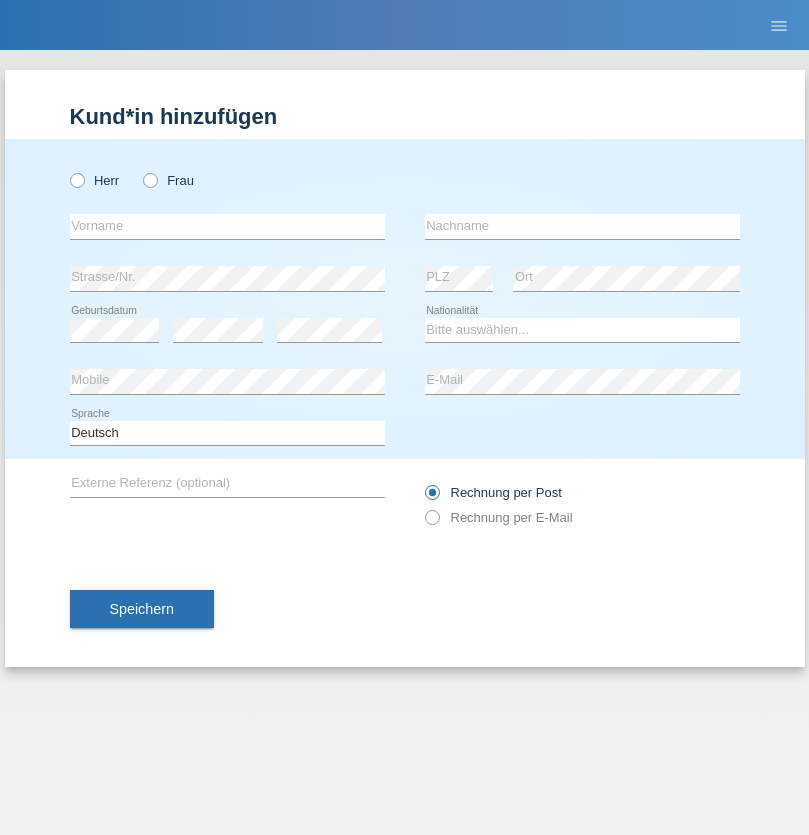 radio on "true" 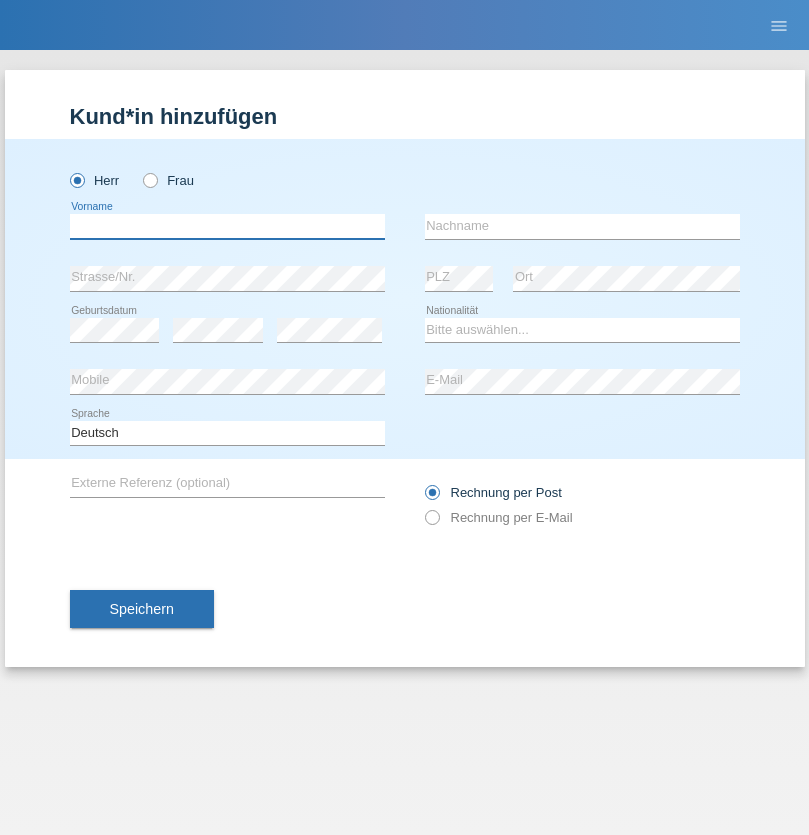 click at bounding box center (227, 226) 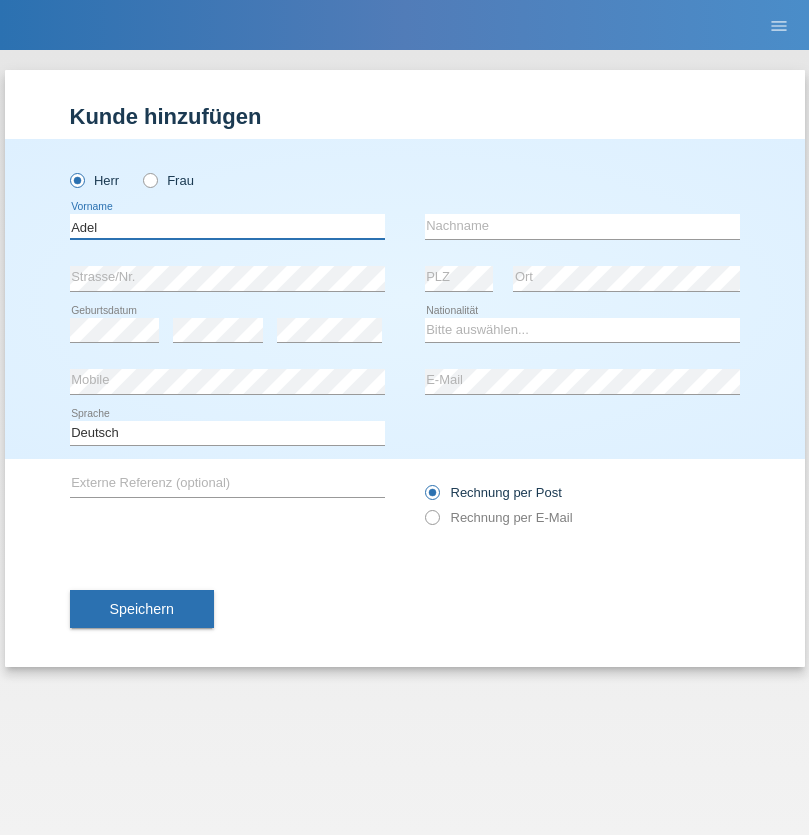 type on "Adel" 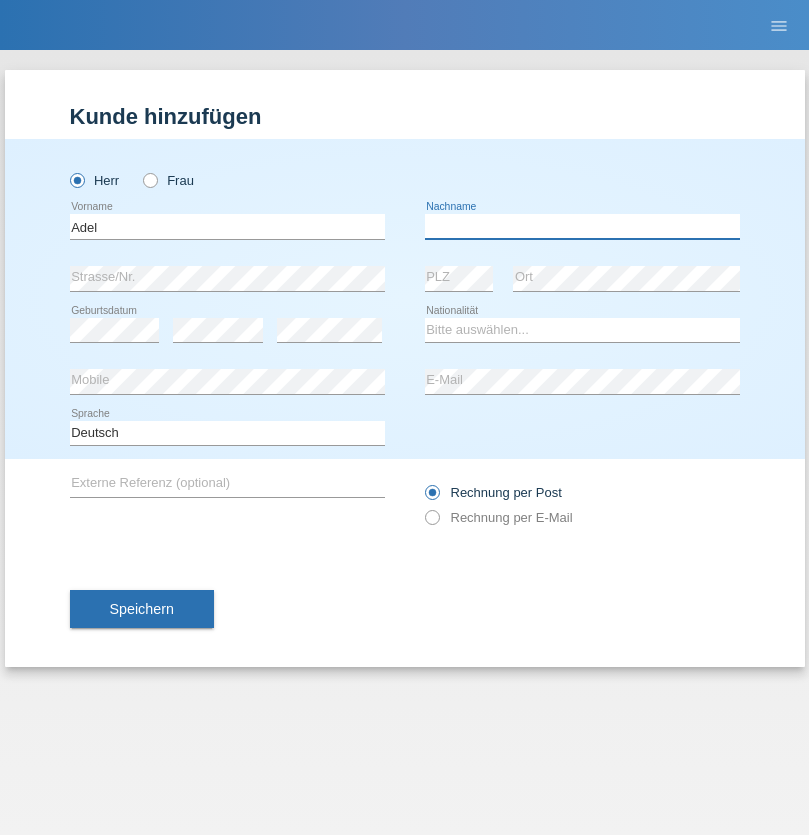 click at bounding box center (582, 226) 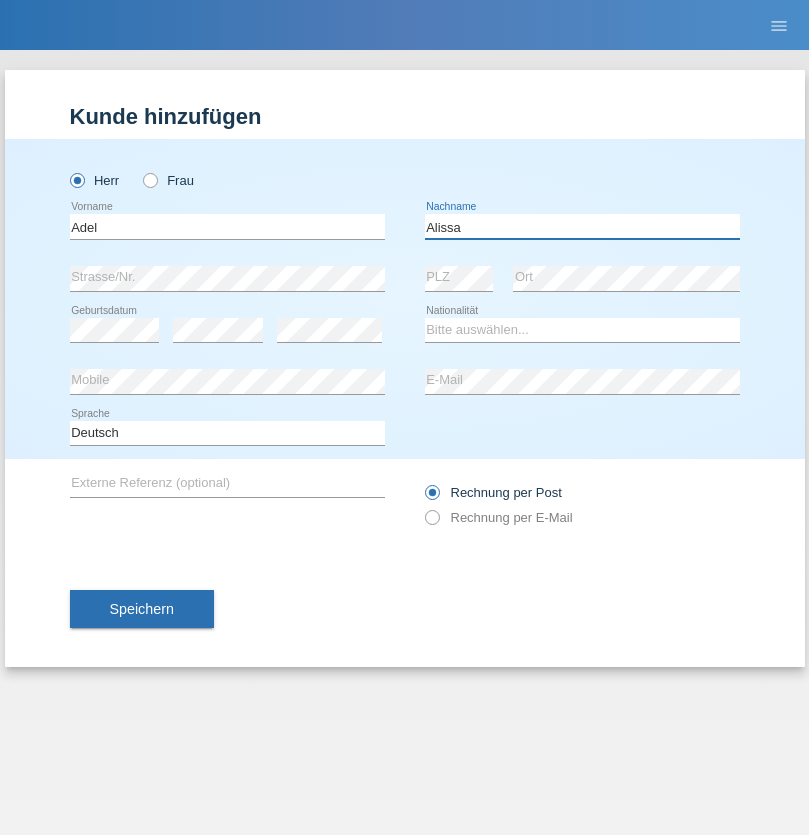 type on "Alissa" 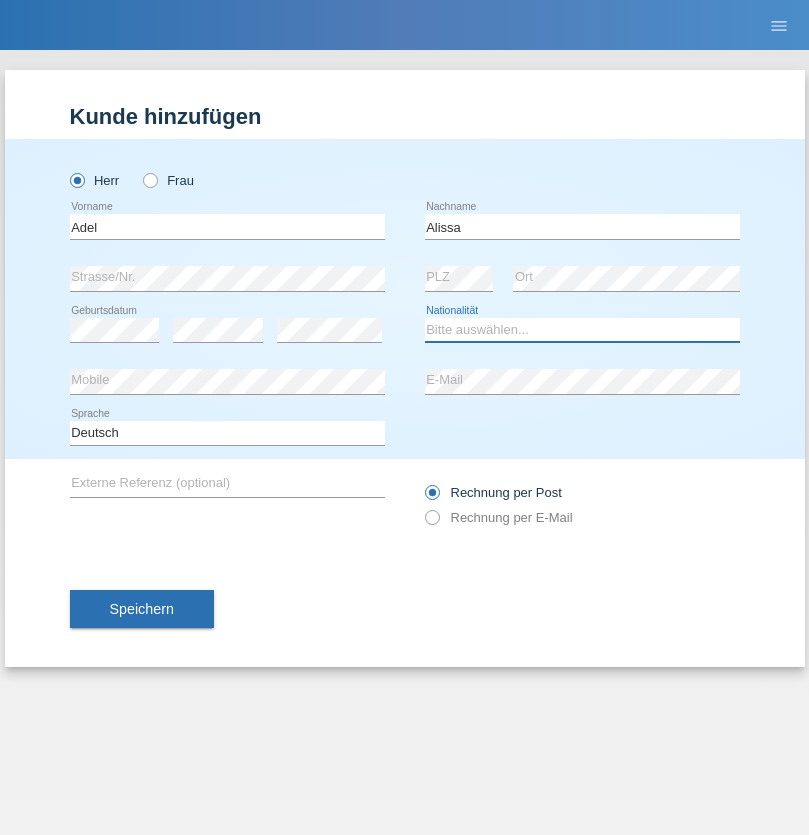 select on "SY" 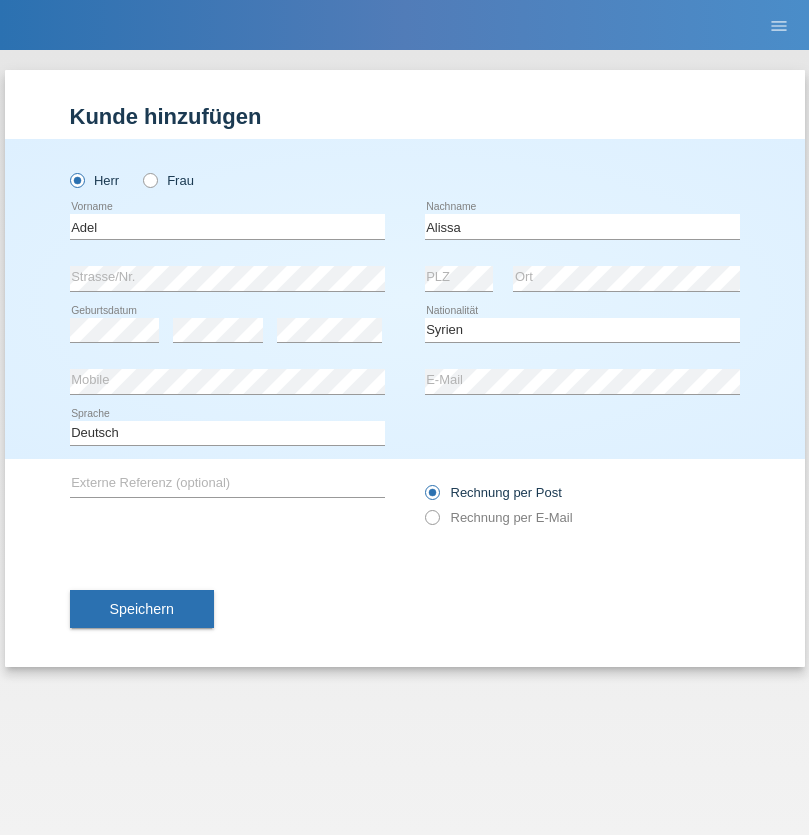 select on "C" 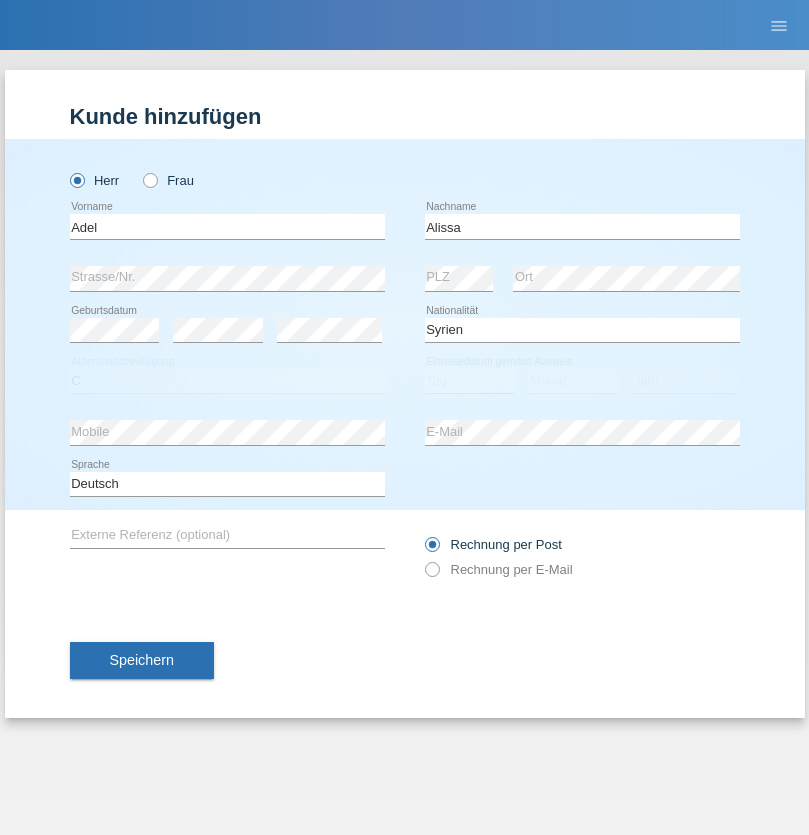 select on "20" 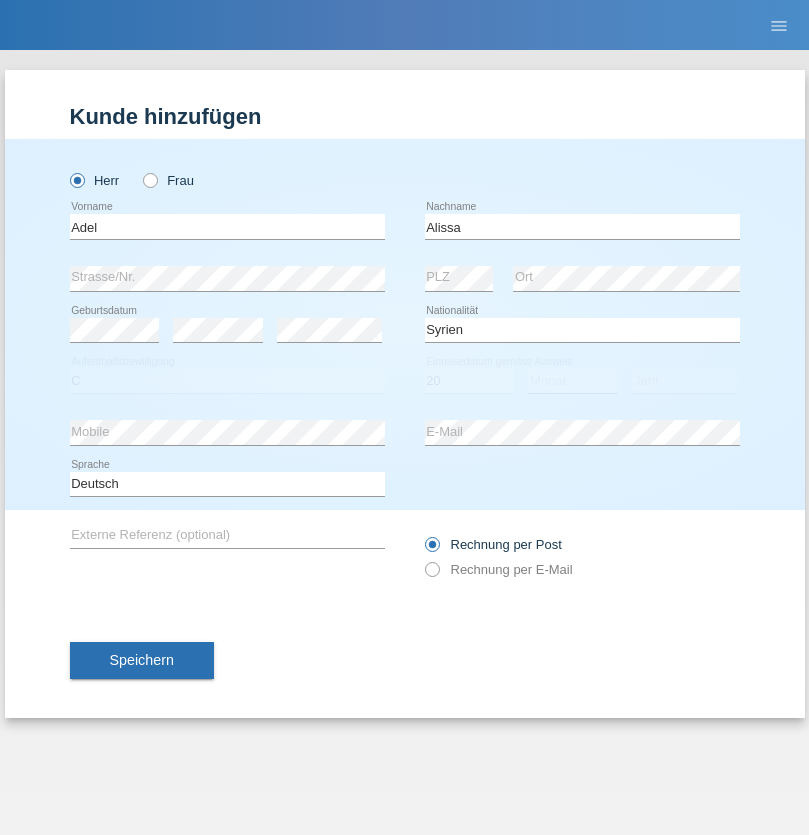 select on "09" 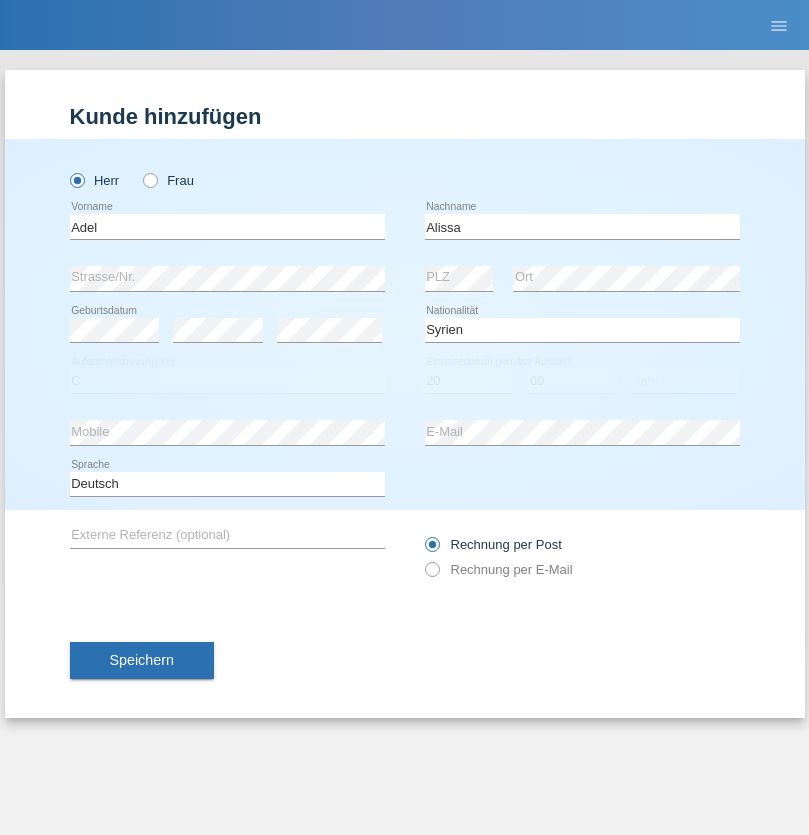 select on "2018" 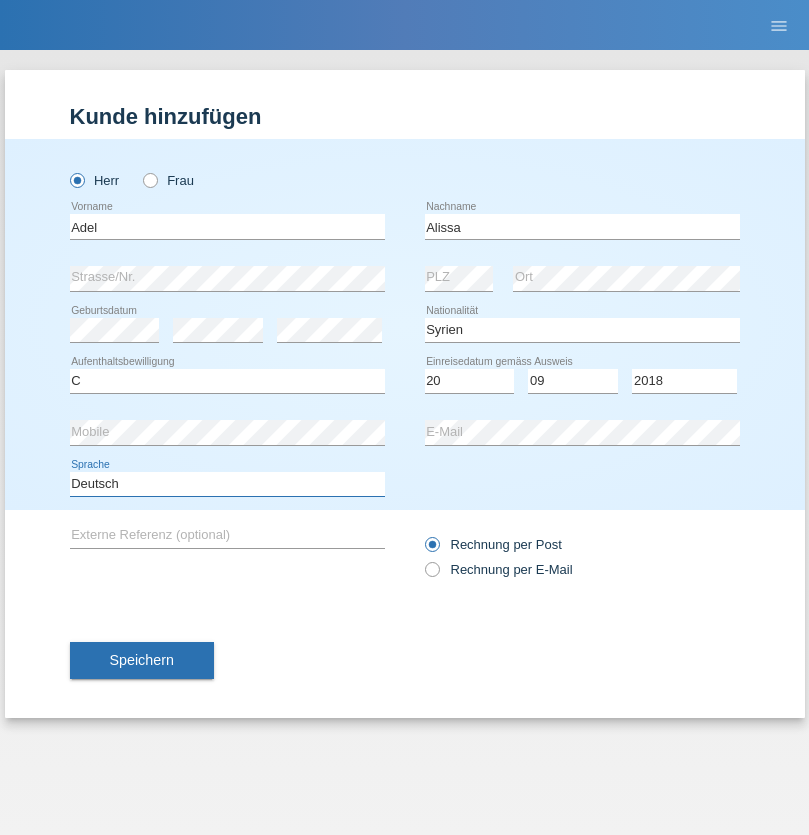 select on "en" 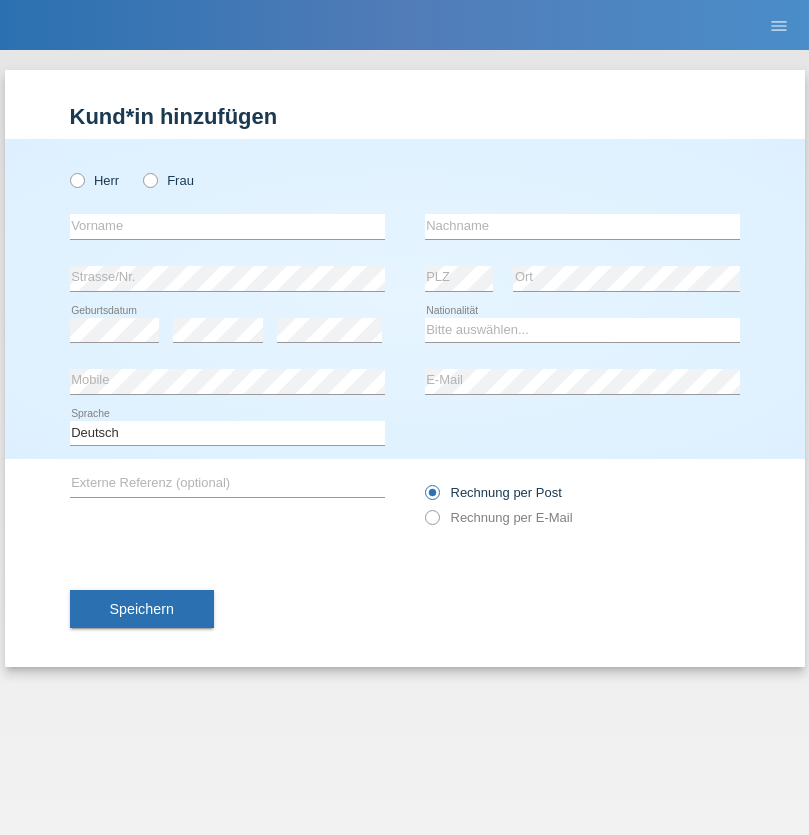 scroll, scrollTop: 0, scrollLeft: 0, axis: both 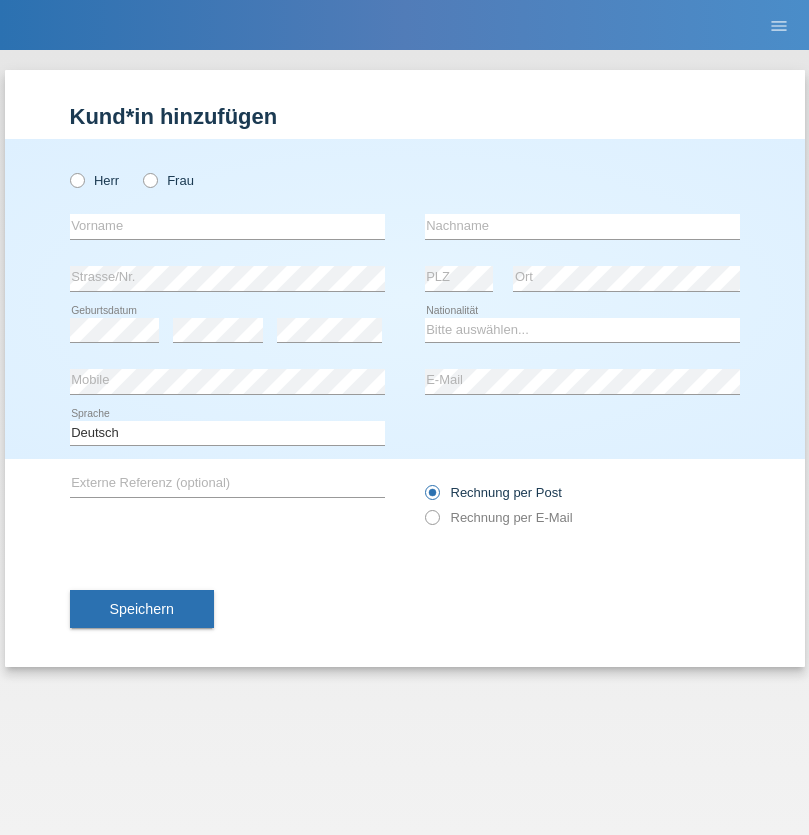 radio on "true" 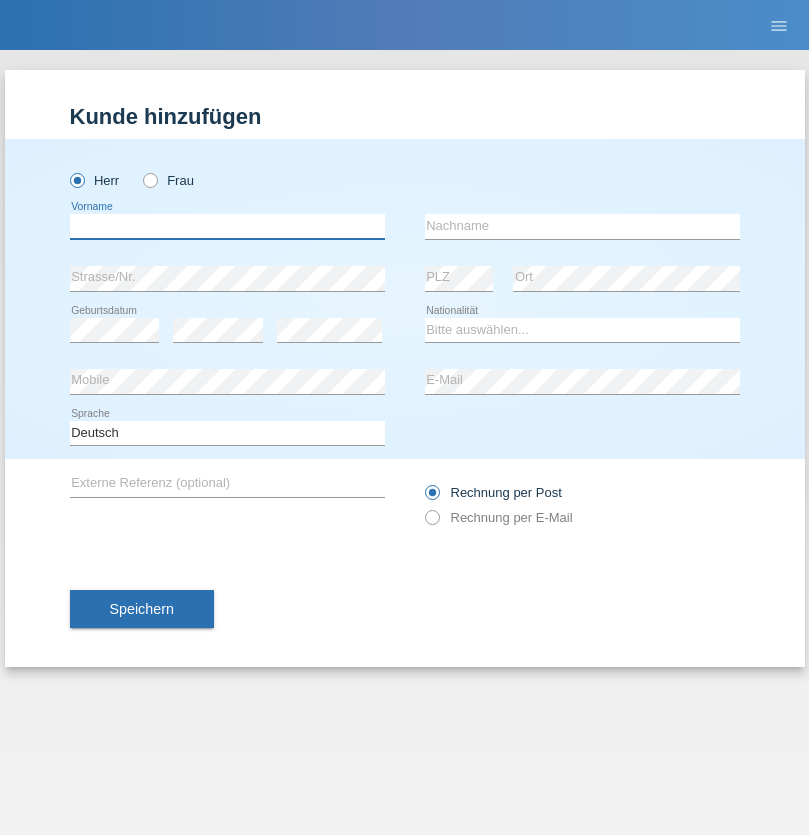 click at bounding box center [227, 226] 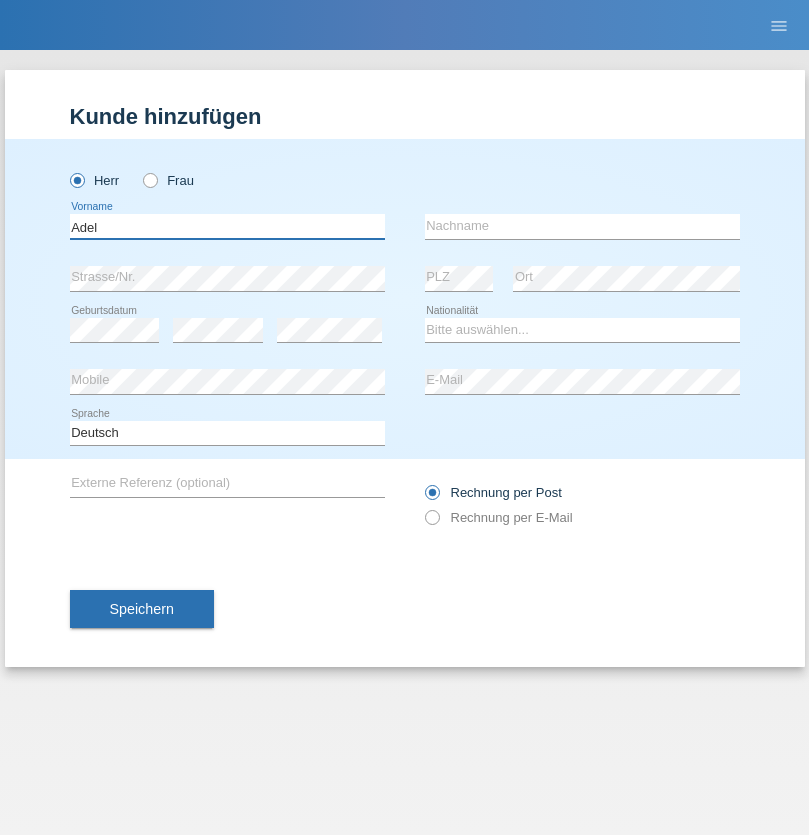 type on "Adel" 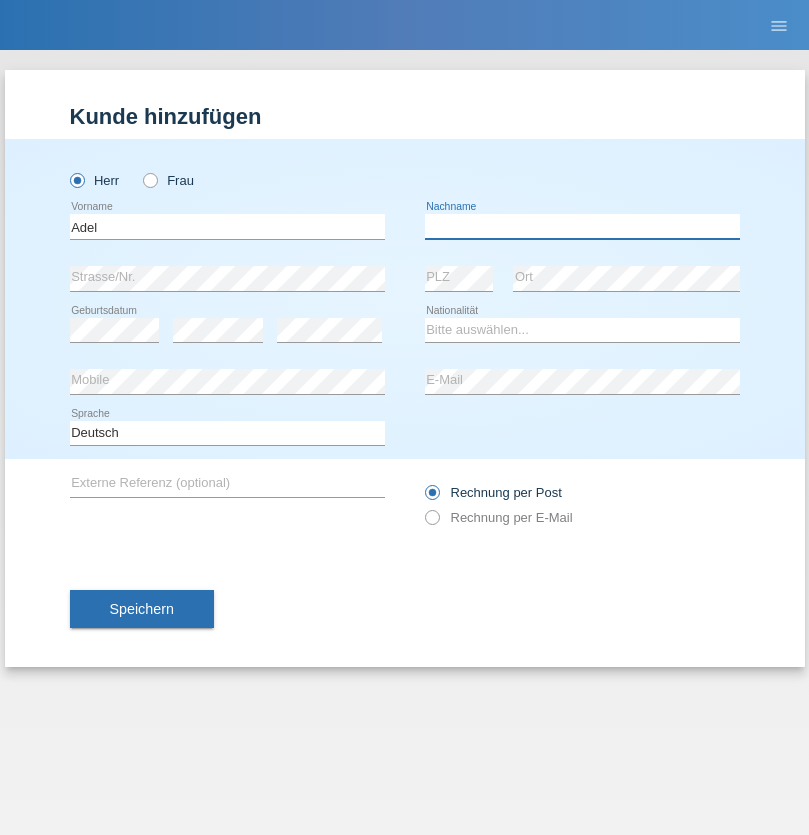 click at bounding box center (582, 226) 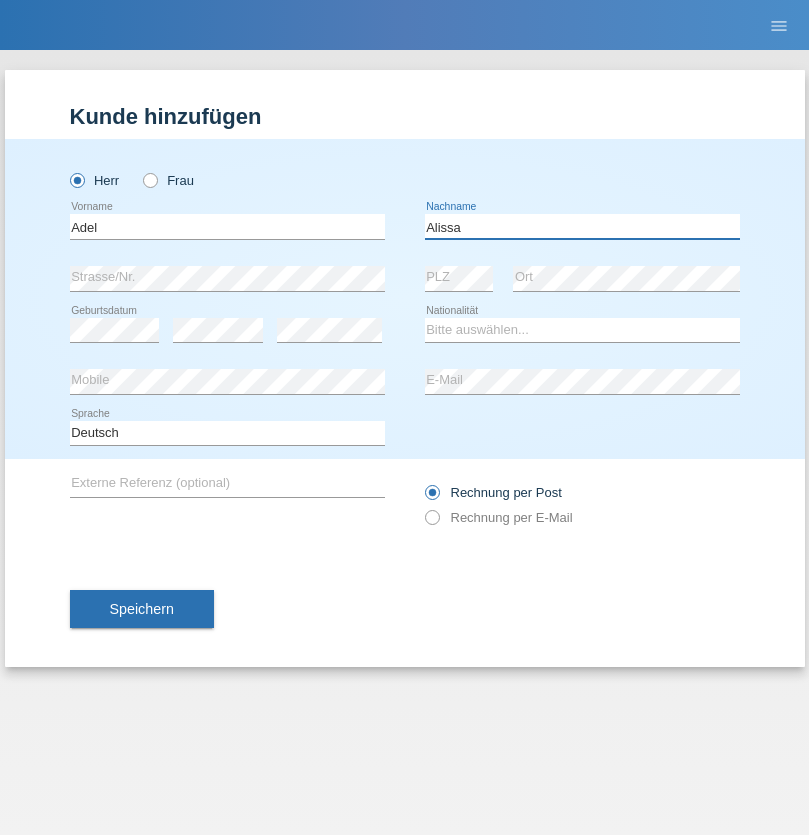 type on "Alissa" 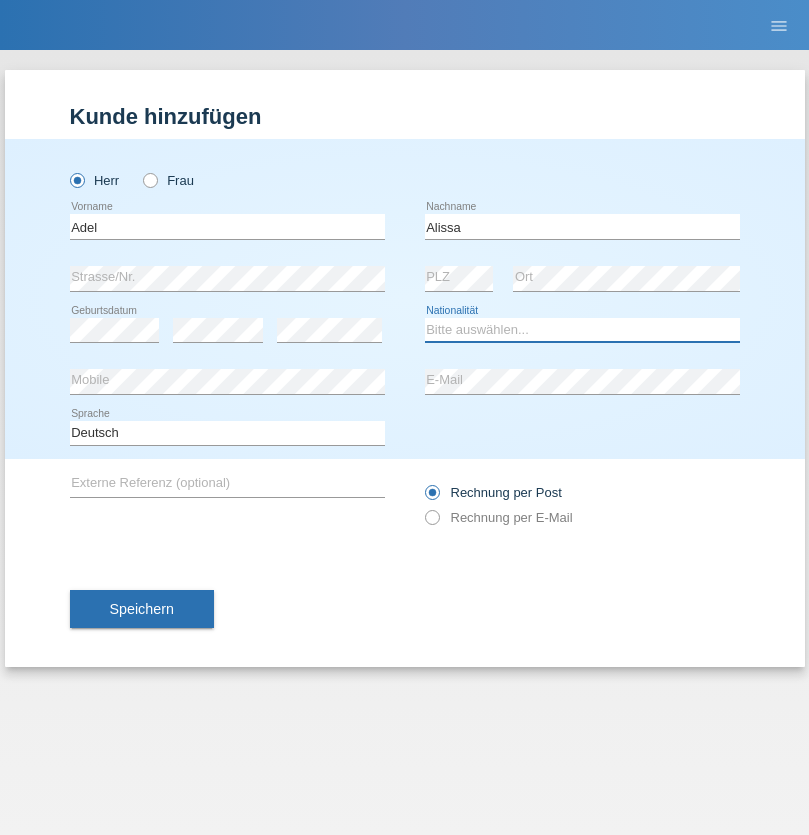 select on "SY" 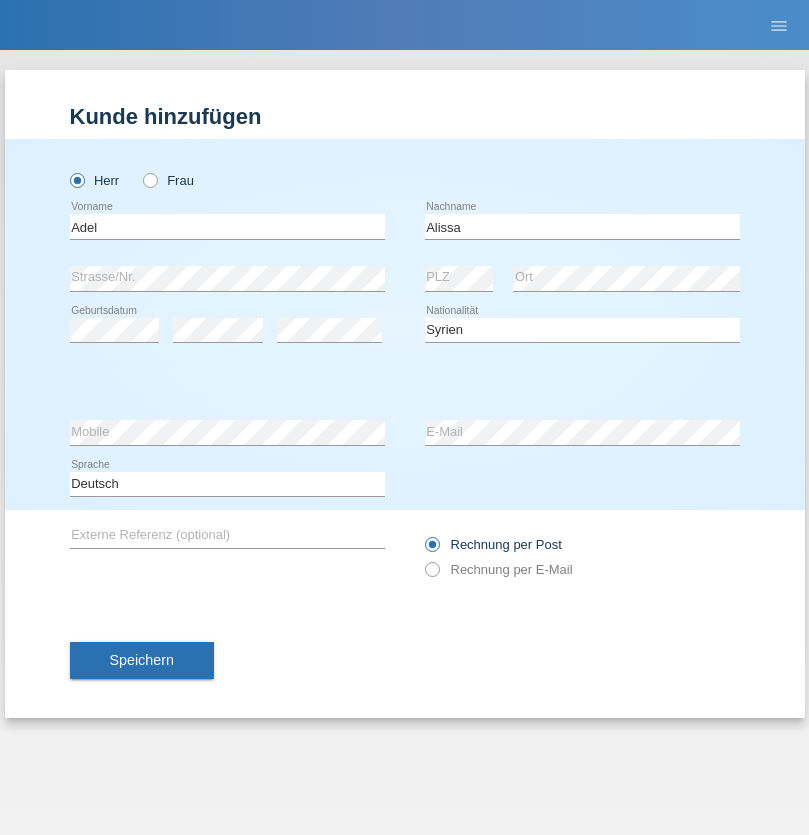 select on "C" 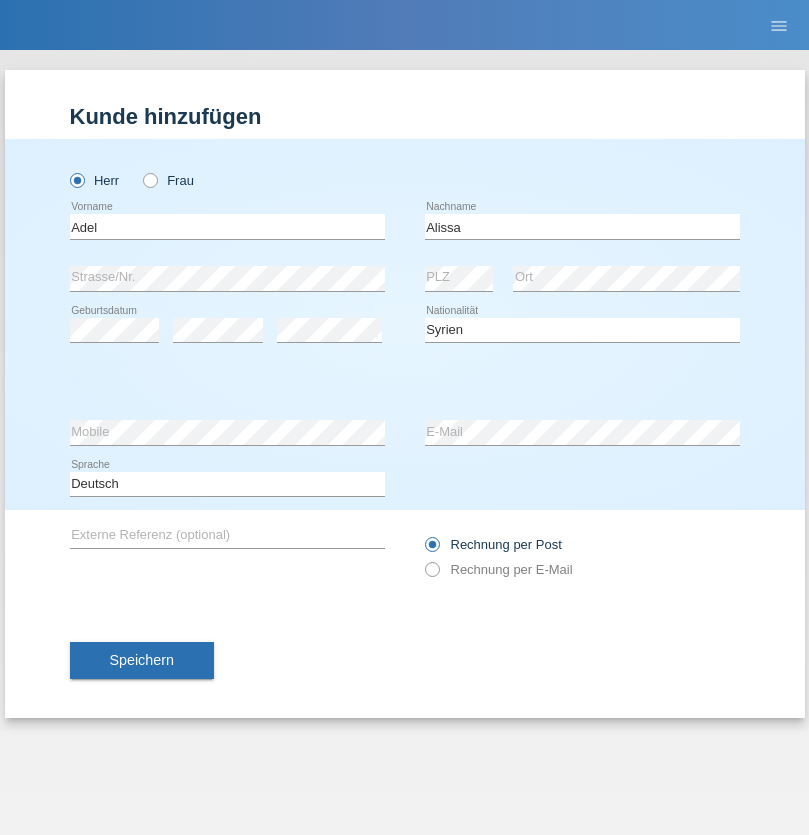 select on "20" 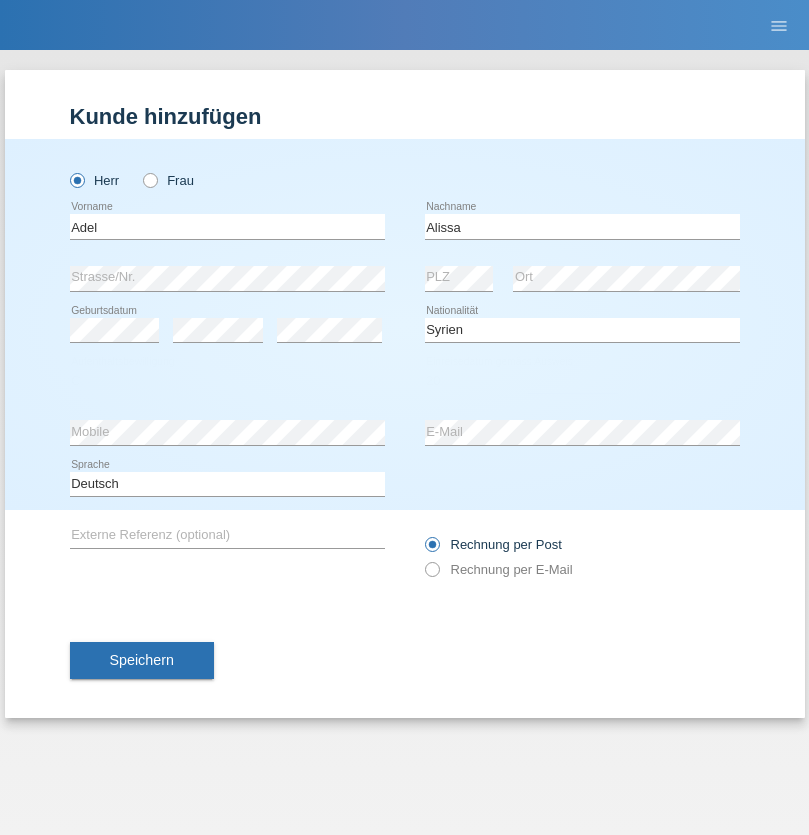 select on "09" 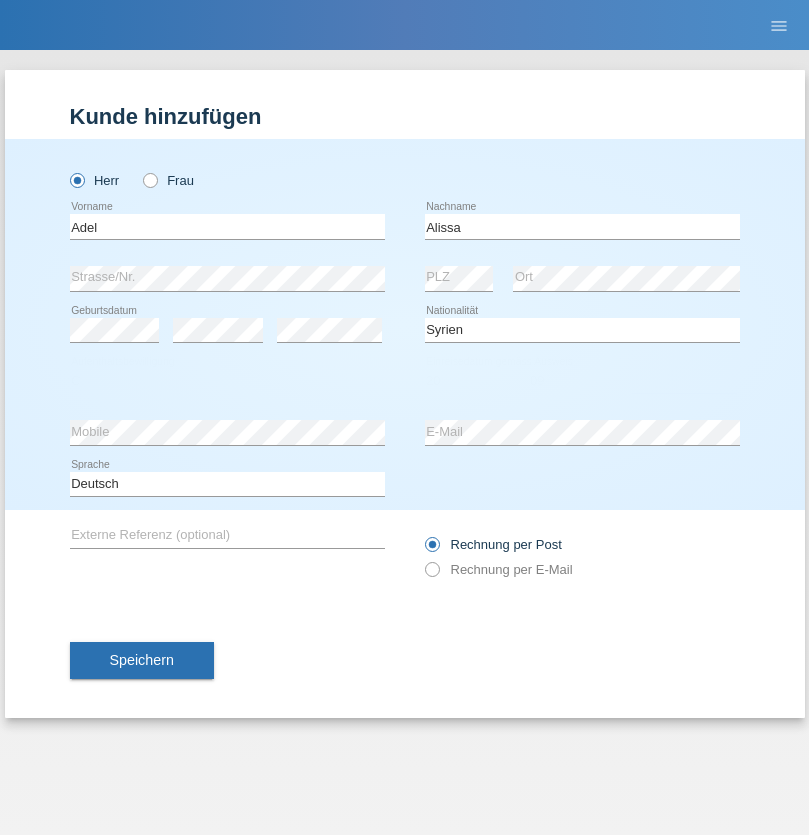 select on "2018" 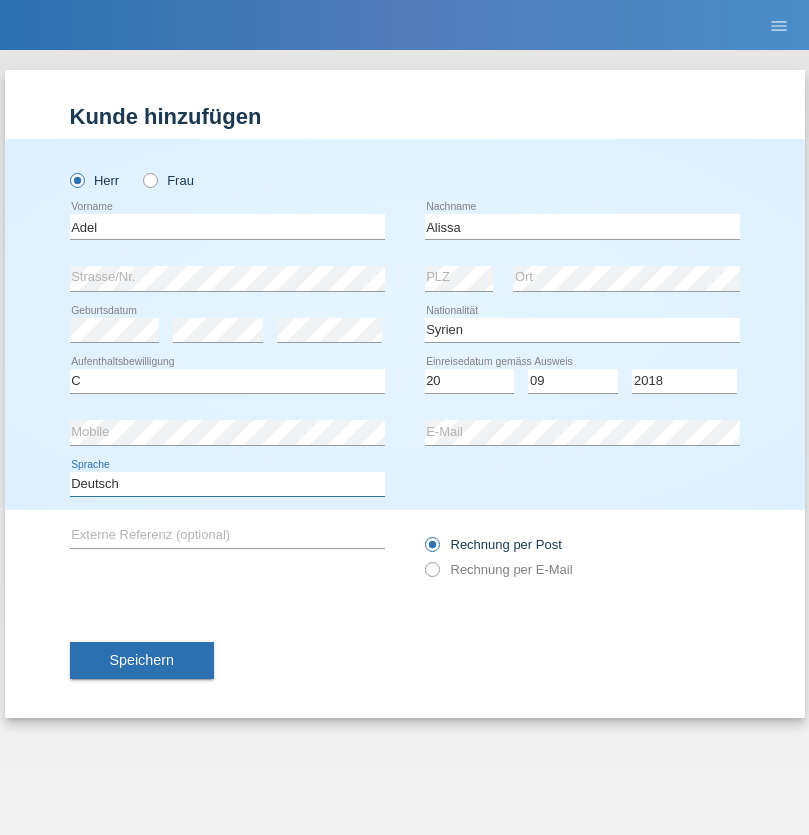 select on "en" 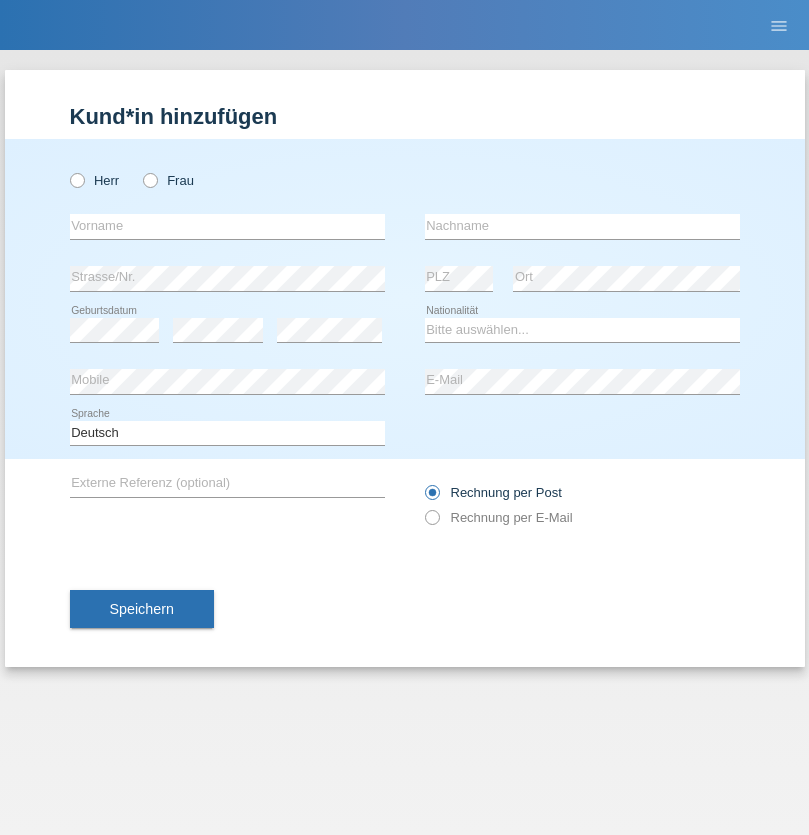 scroll, scrollTop: 0, scrollLeft: 0, axis: both 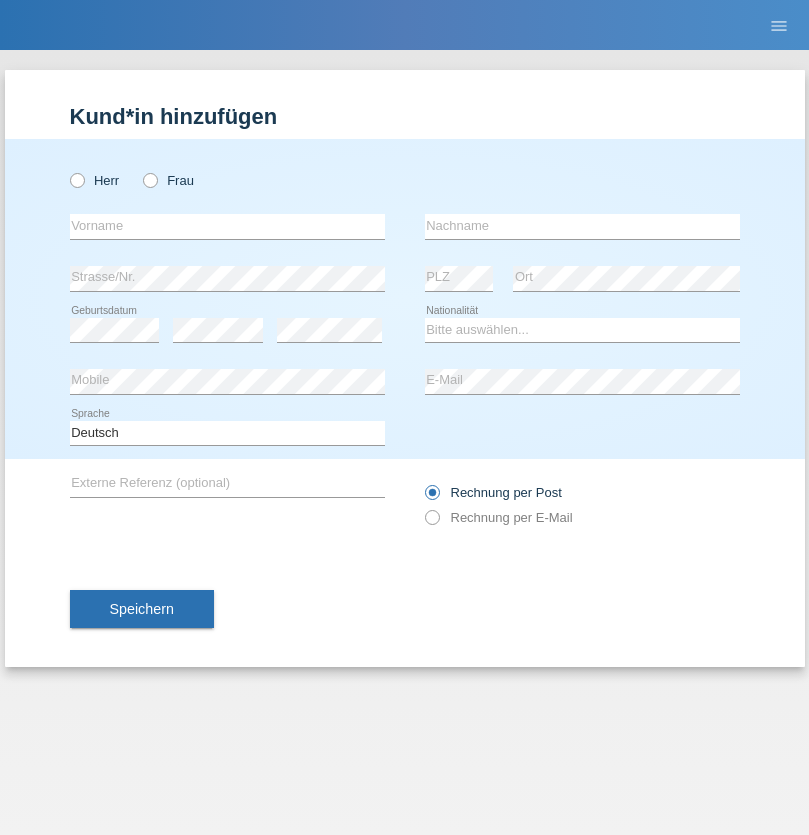 radio on "true" 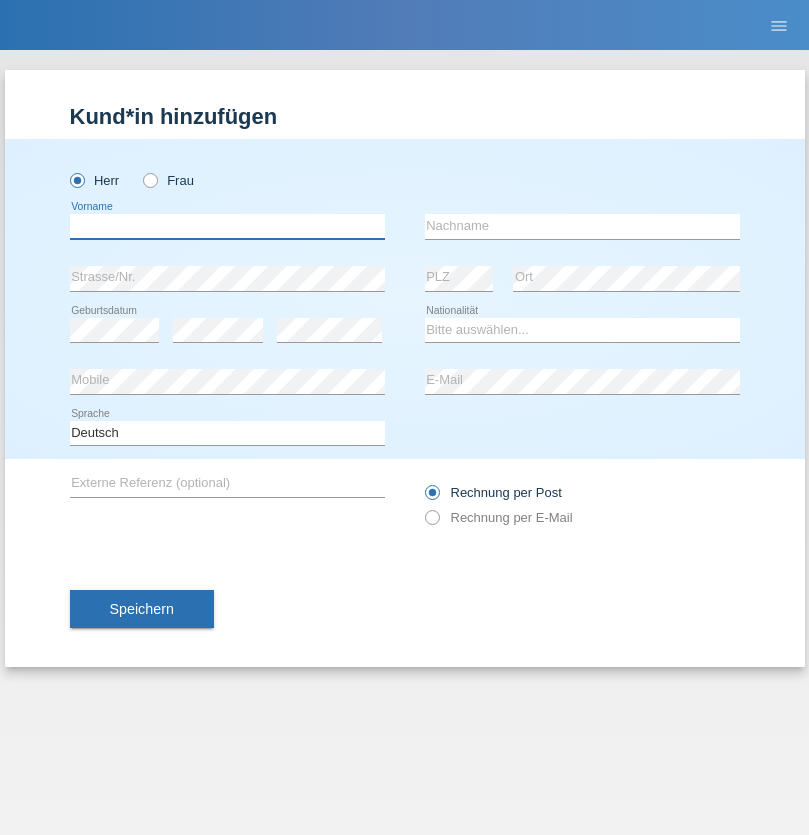 click at bounding box center [227, 226] 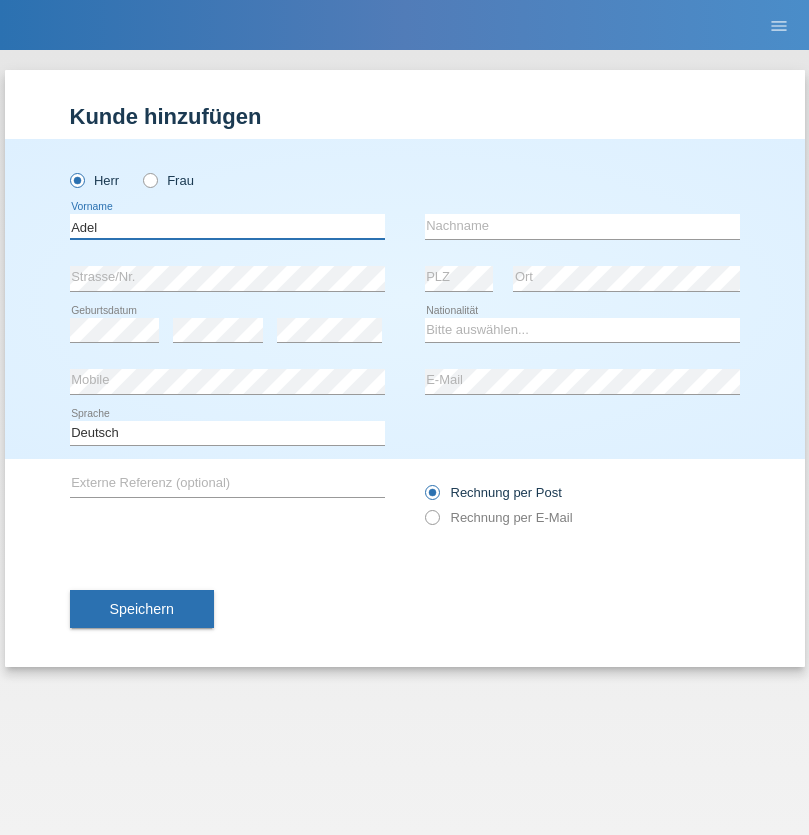 type on "Adel" 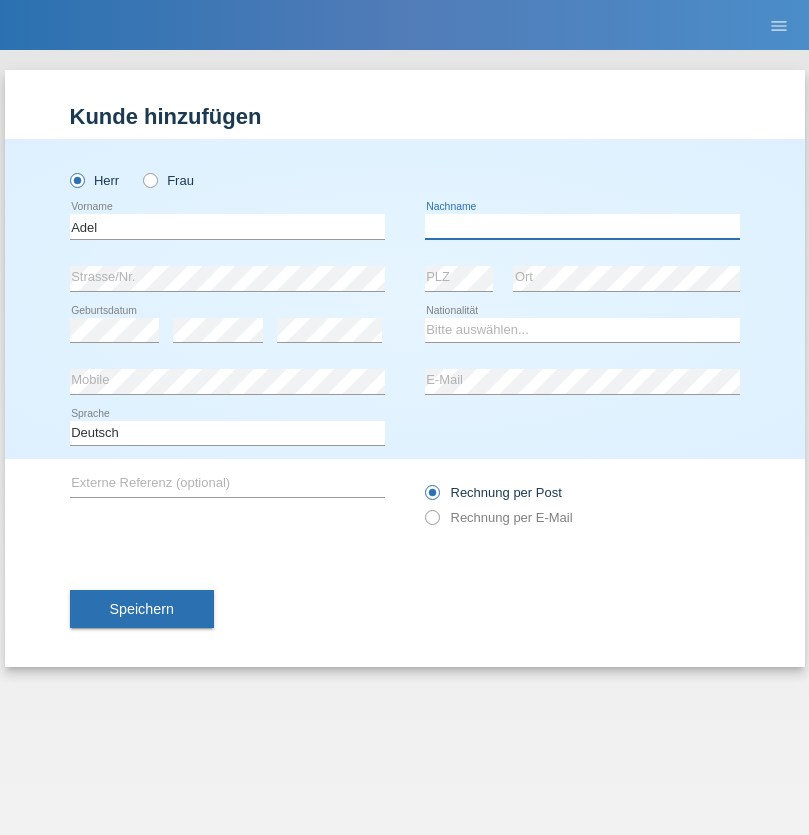 click at bounding box center [582, 226] 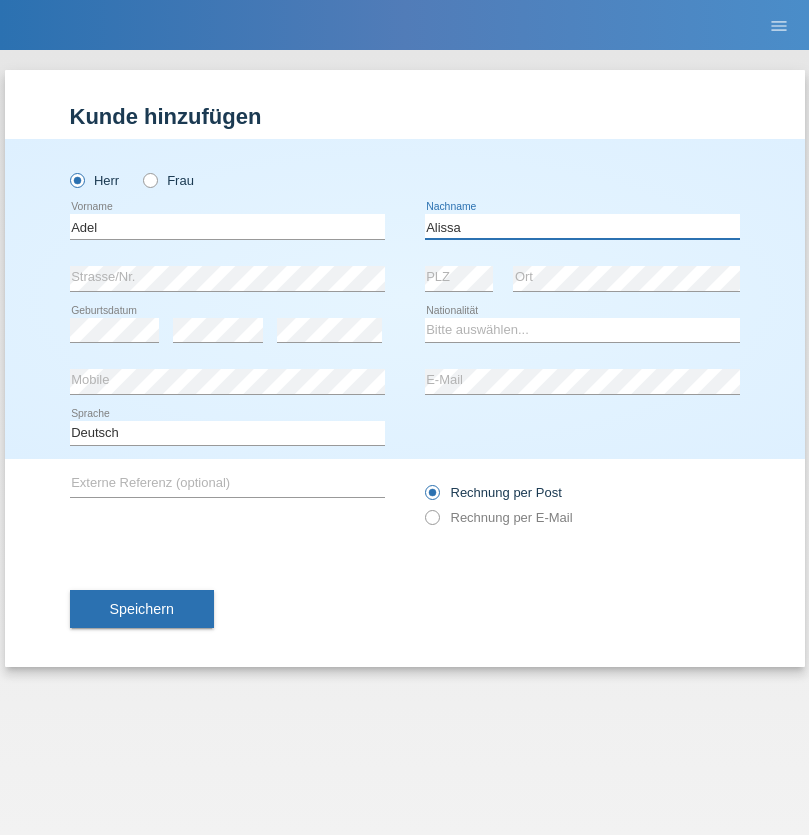 type on "Alissa" 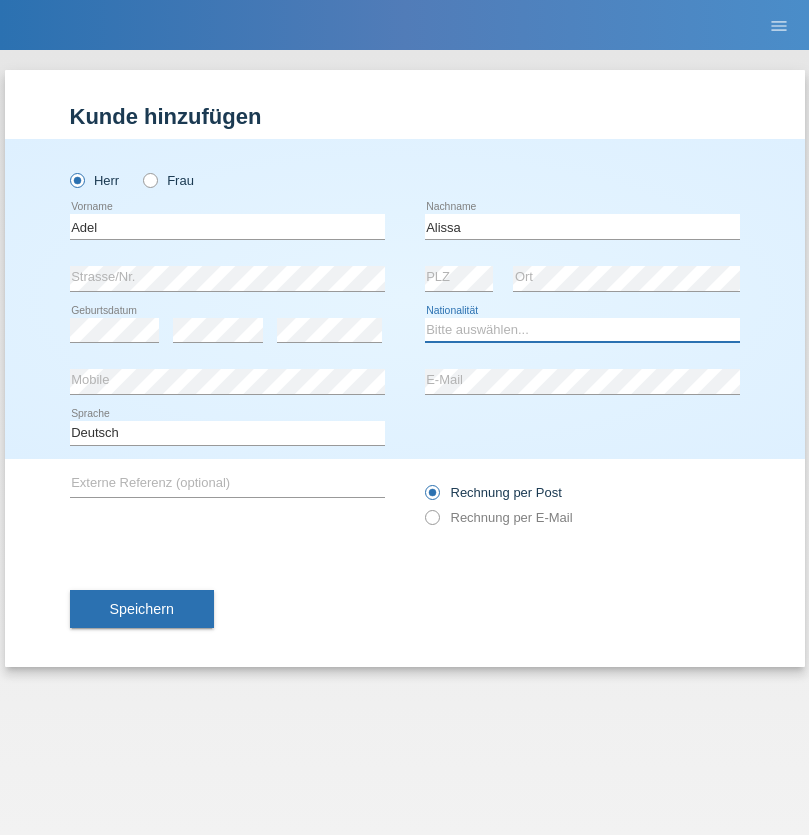 select on "SY" 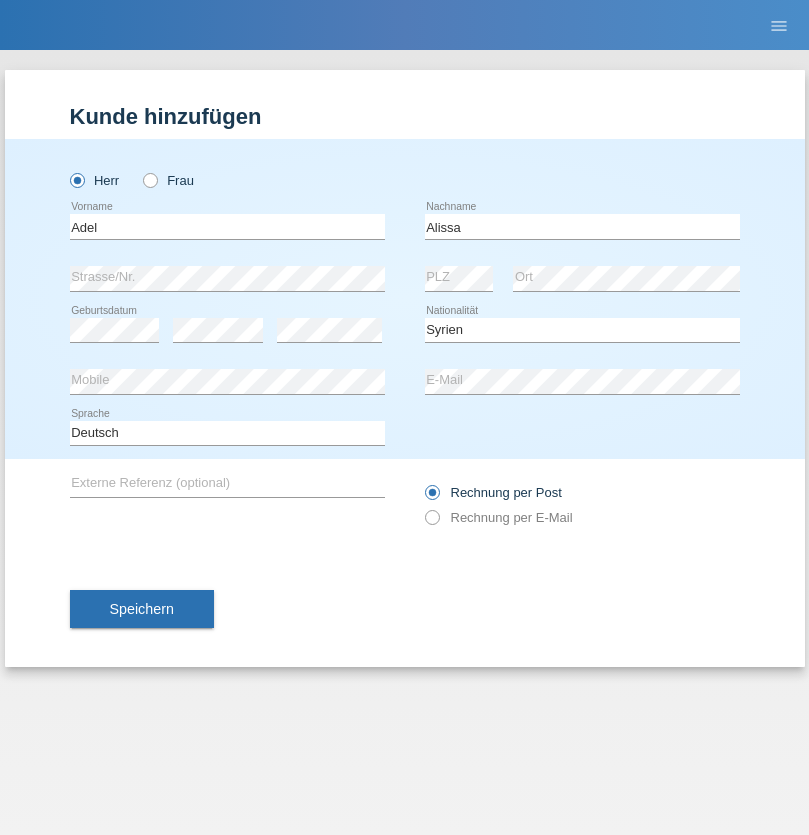 select on "C" 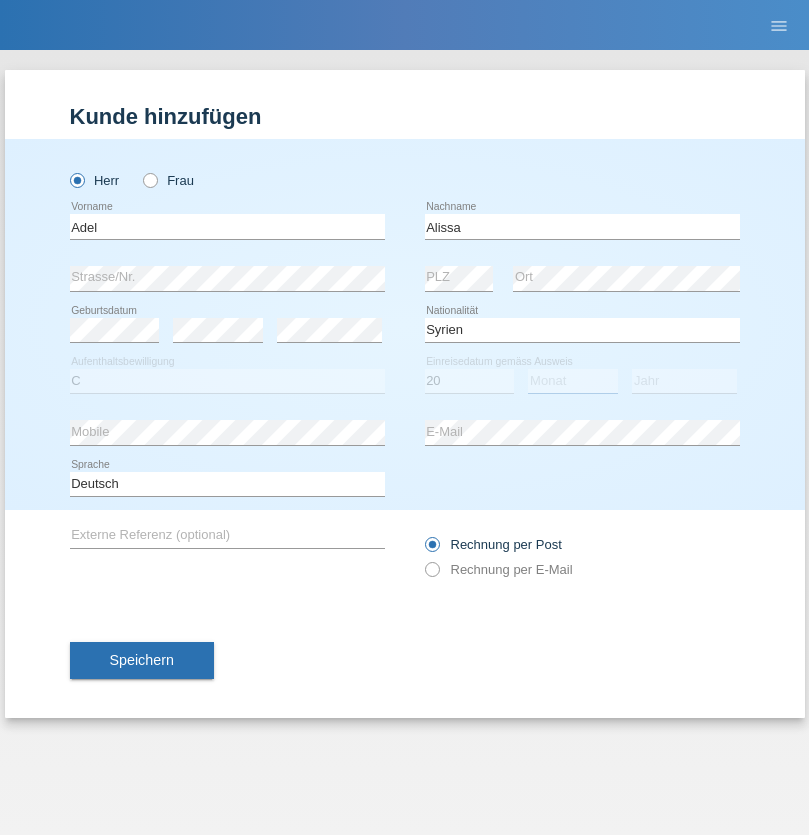select on "09" 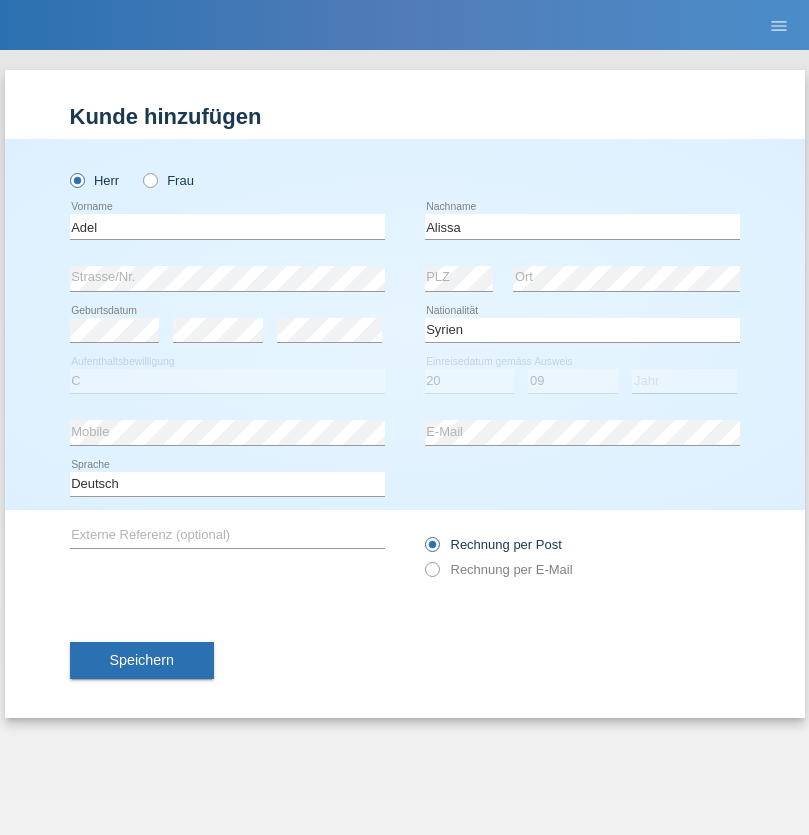 select on "2018" 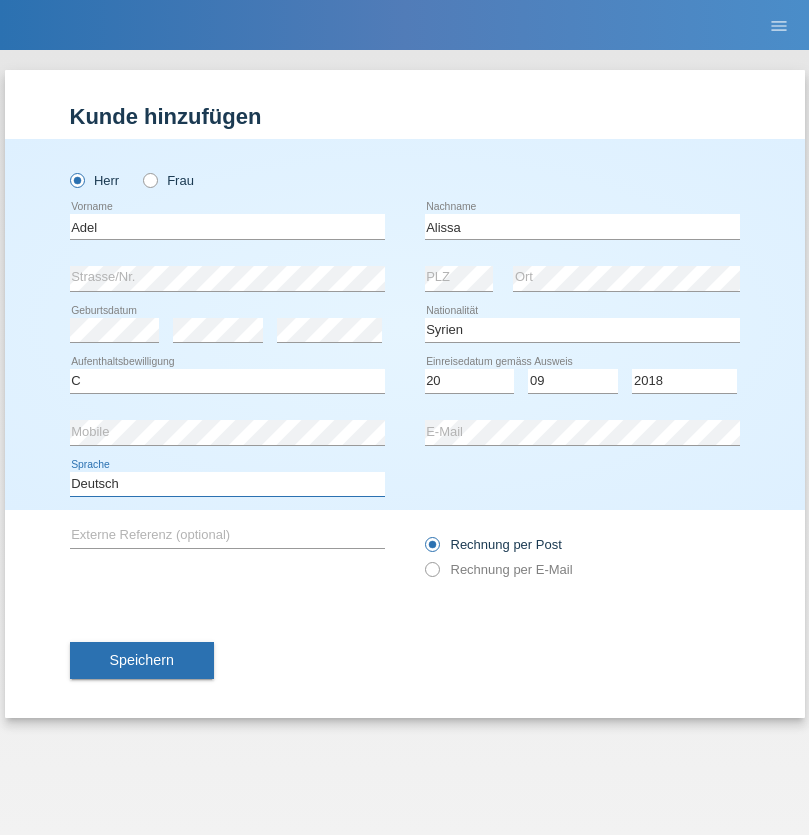 select on "en" 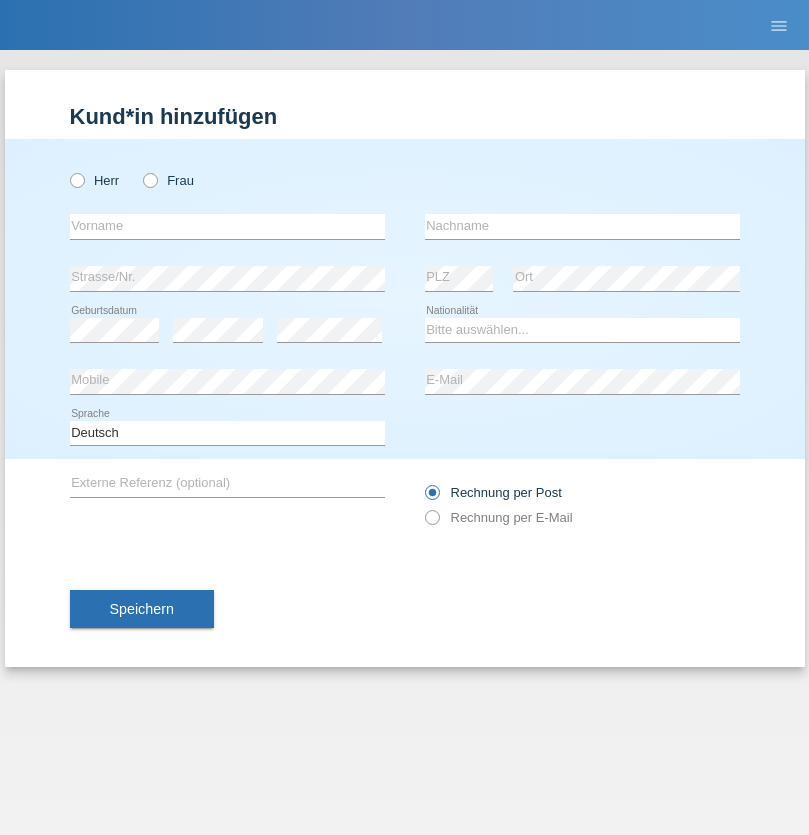 scroll, scrollTop: 0, scrollLeft: 0, axis: both 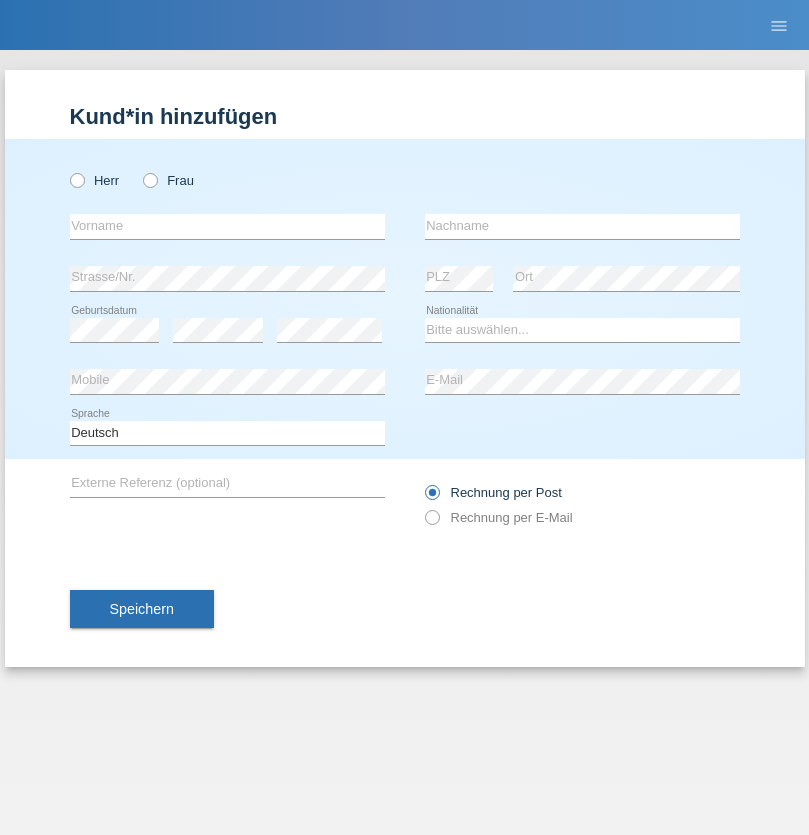 radio on "true" 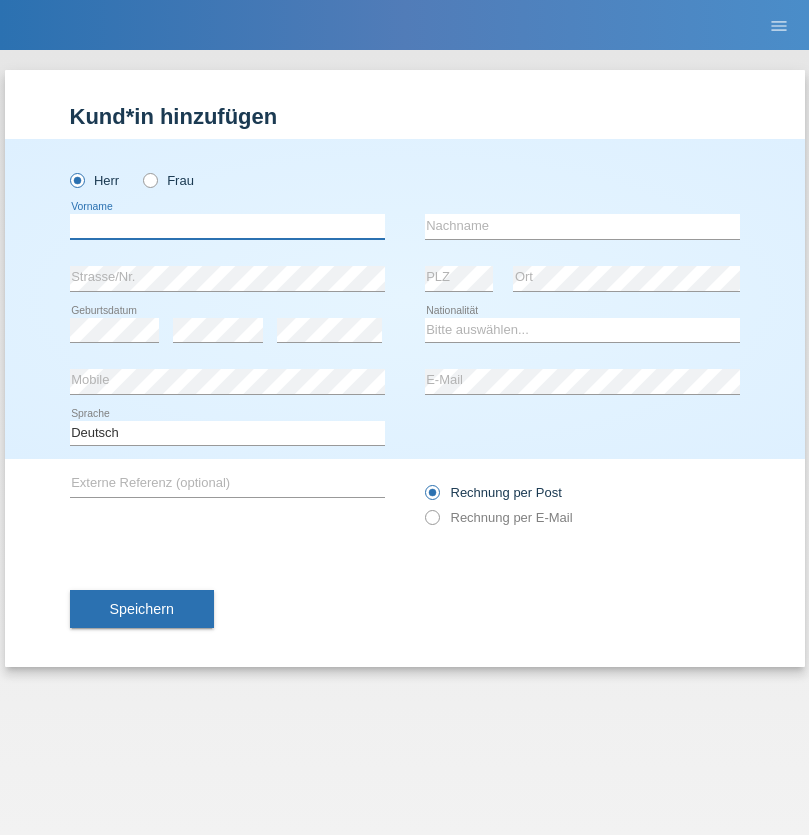 click at bounding box center [227, 226] 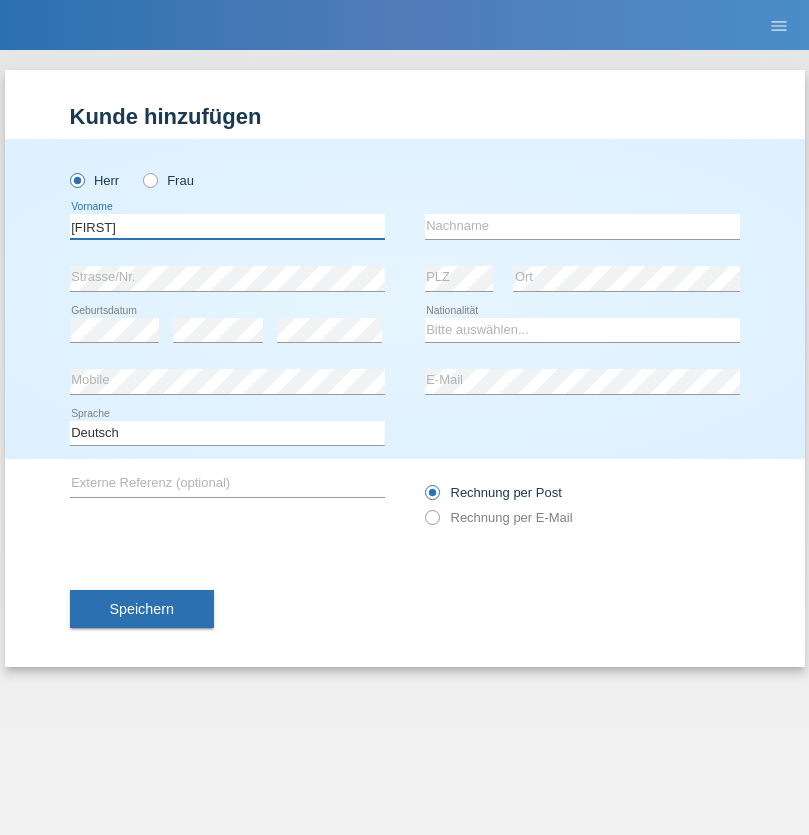 type on "[FIRST]" 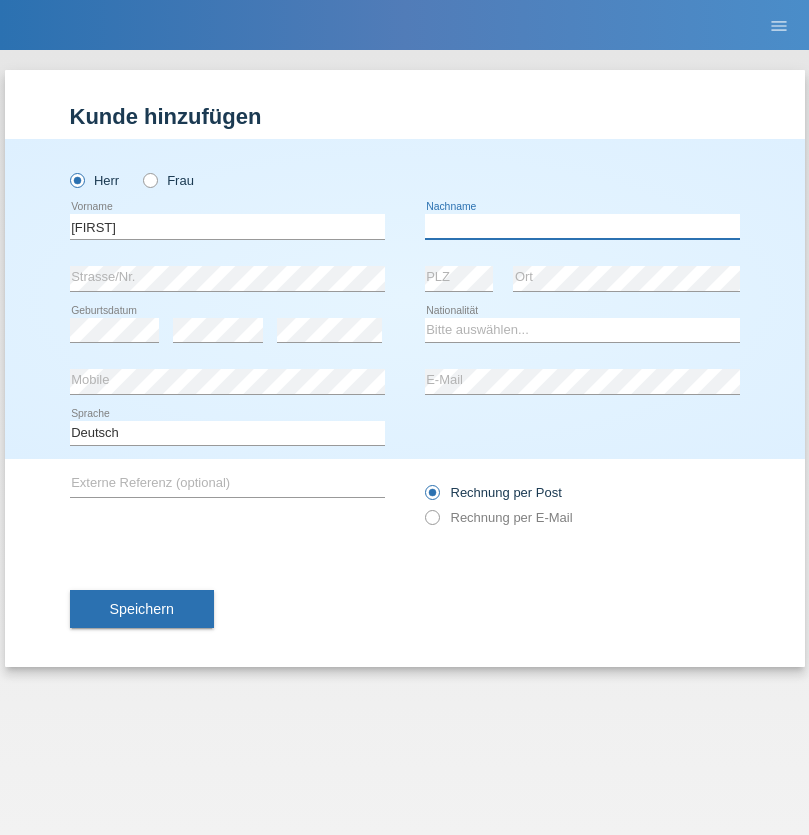 click at bounding box center [582, 226] 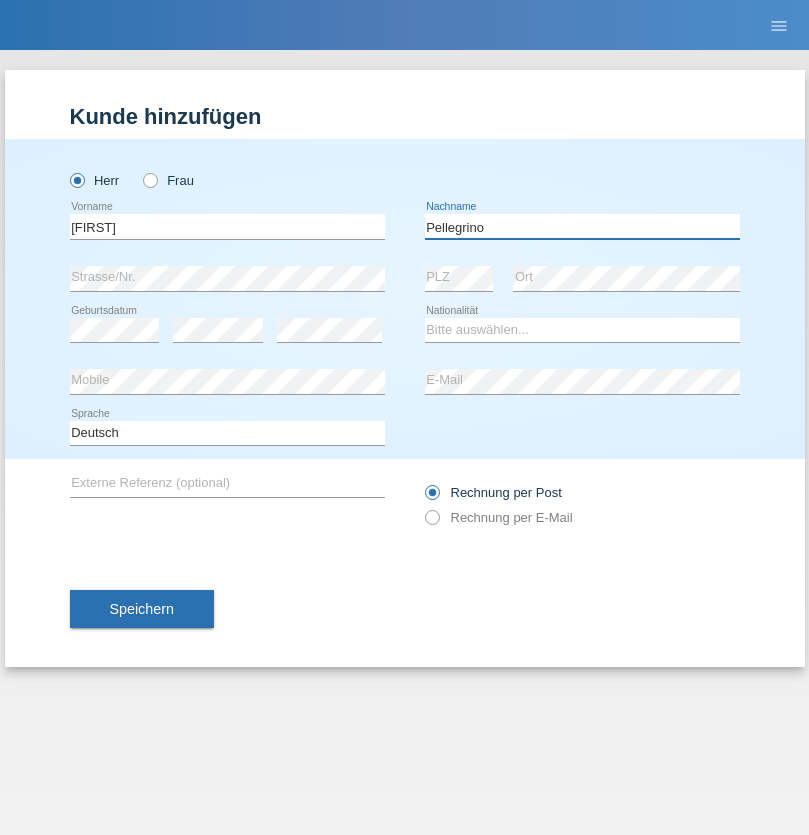 type on "Pellegrino" 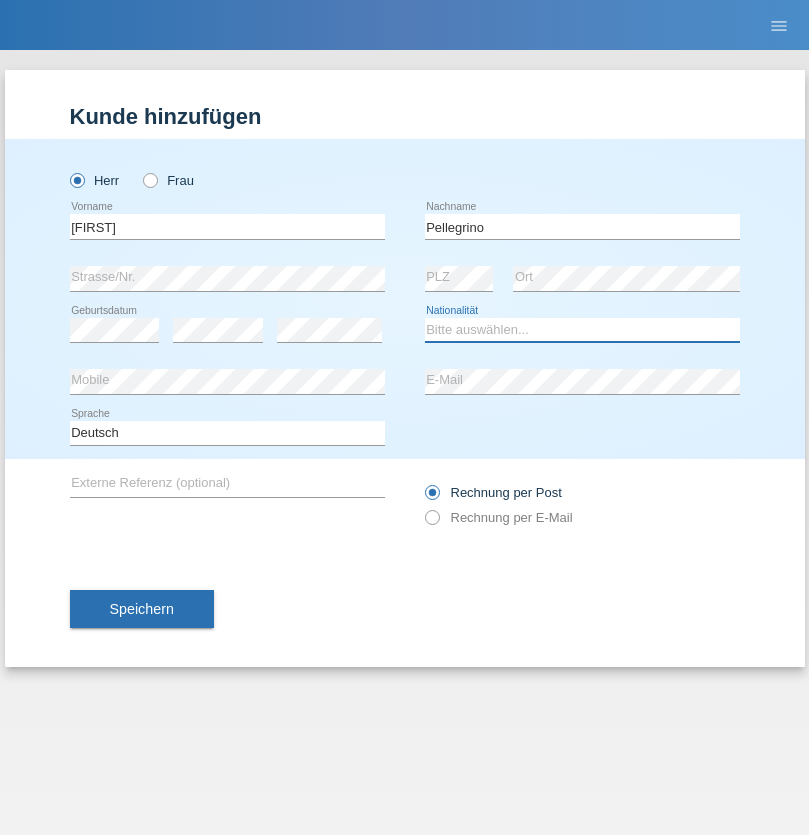 select on "IT" 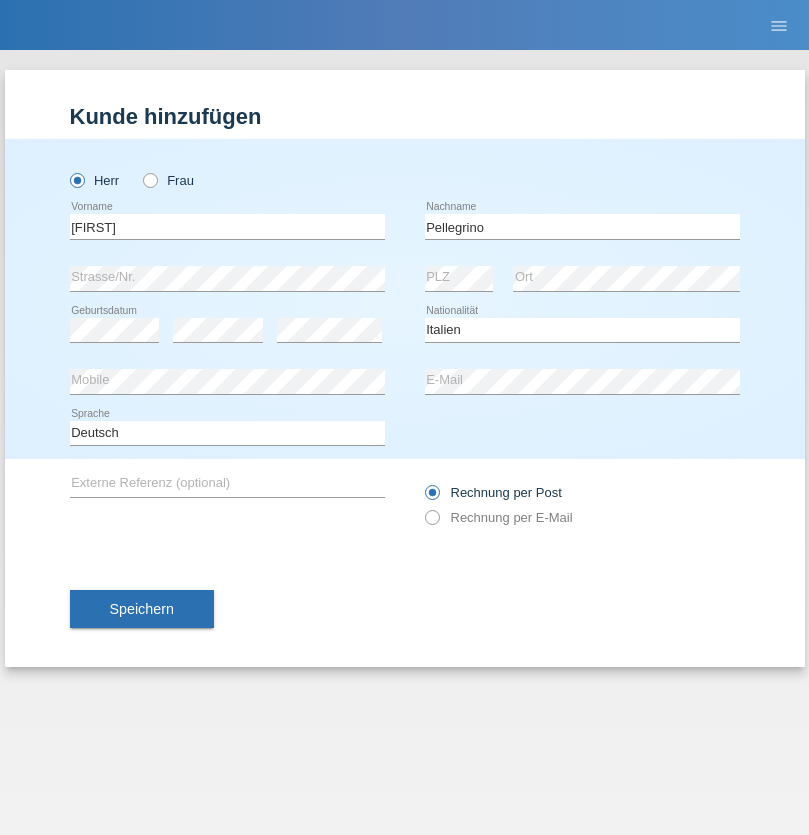 select on "C" 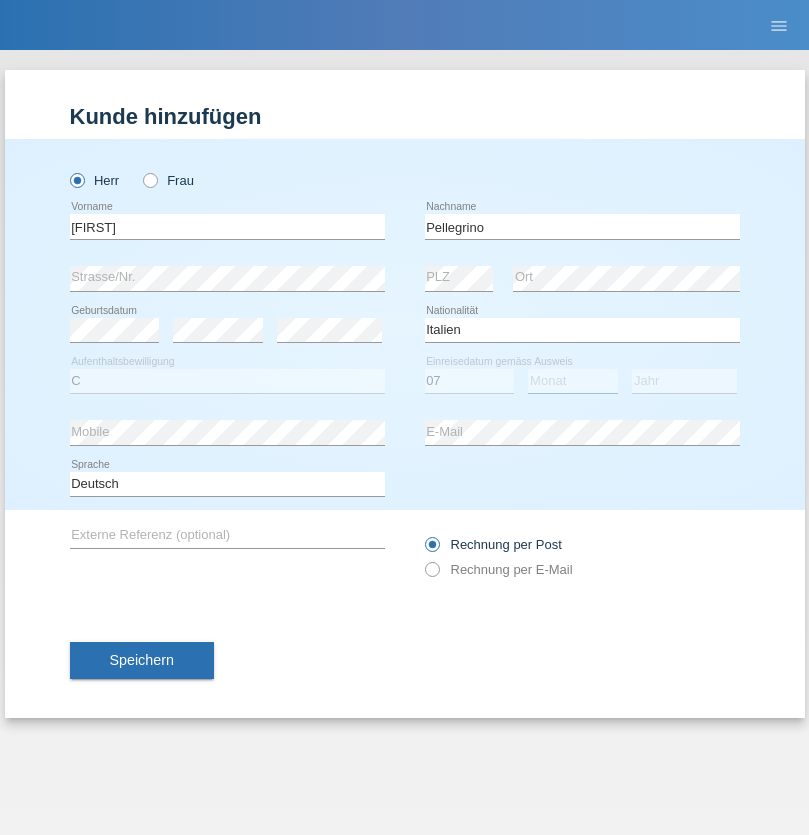 select on "07" 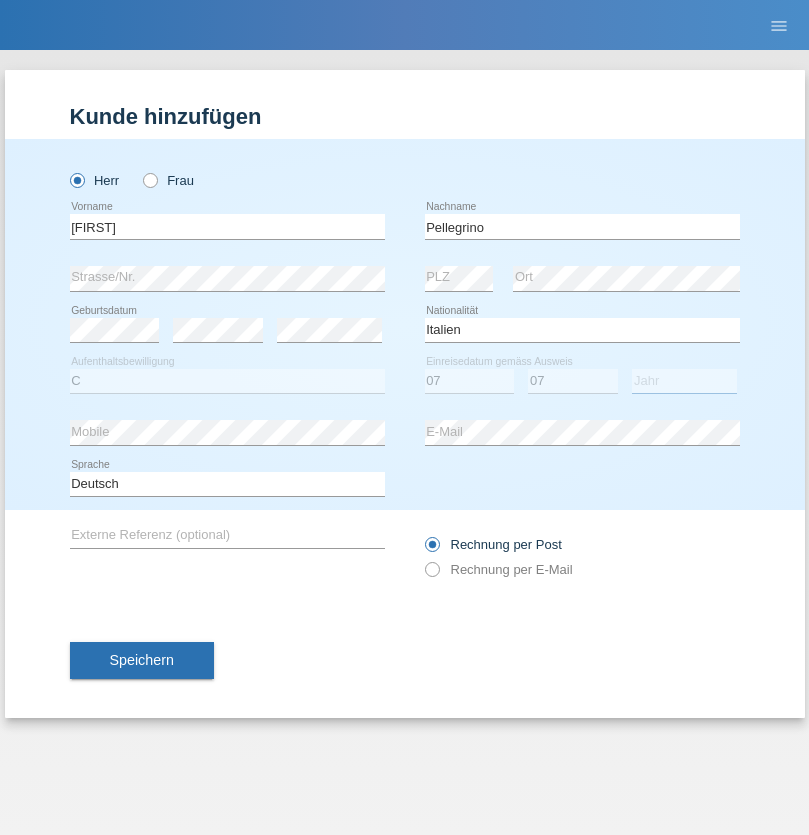 select on "2021" 